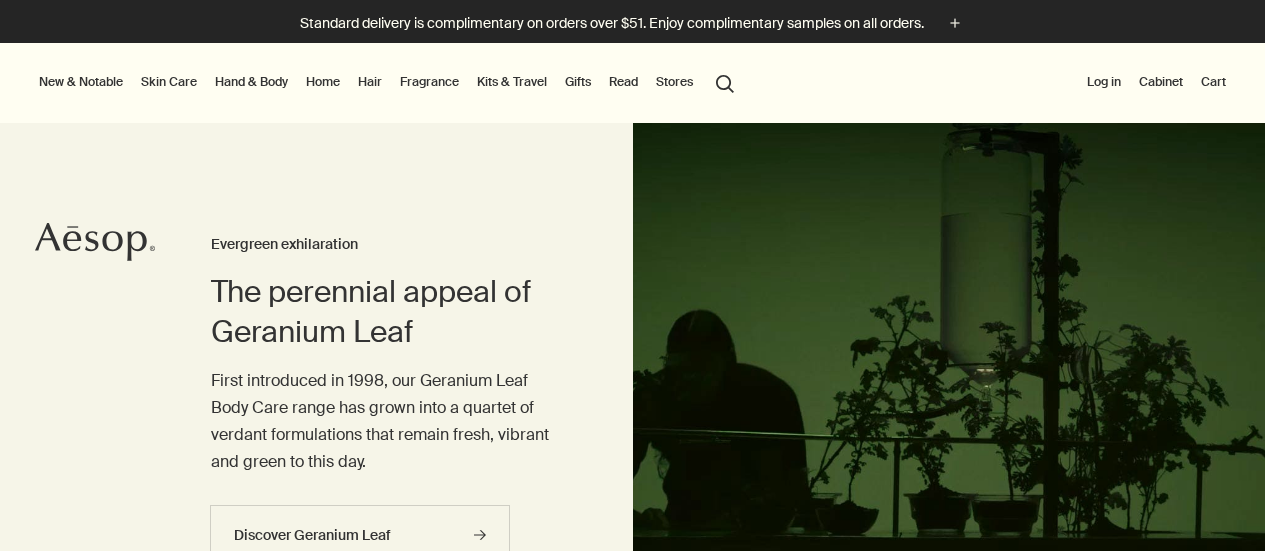 scroll, scrollTop: 0, scrollLeft: 0, axis: both 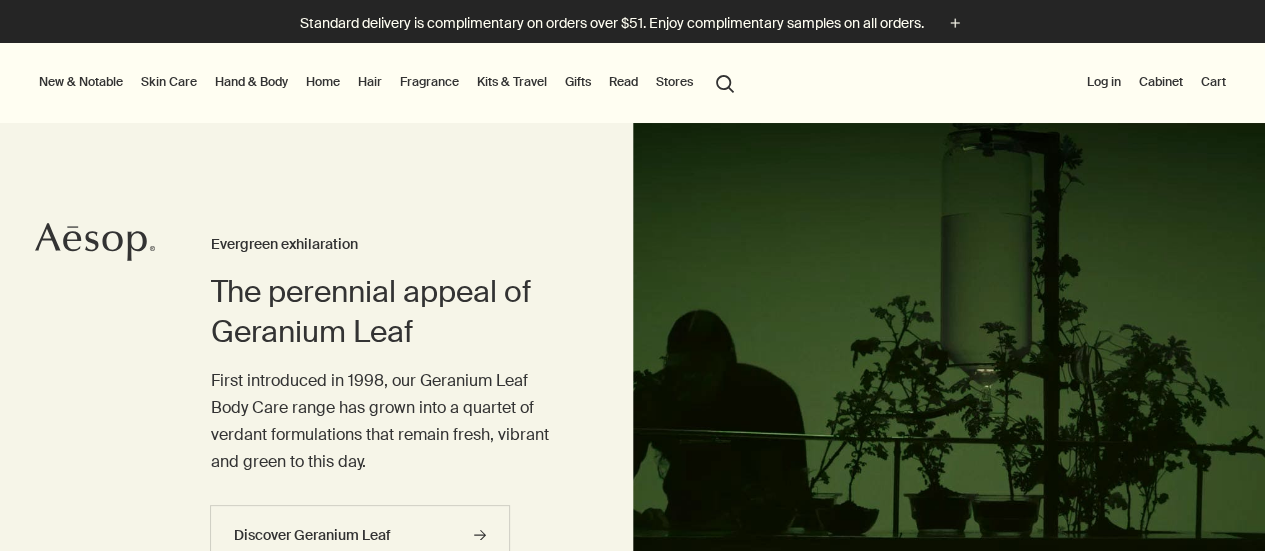 click on "Log in" at bounding box center (1104, 82) 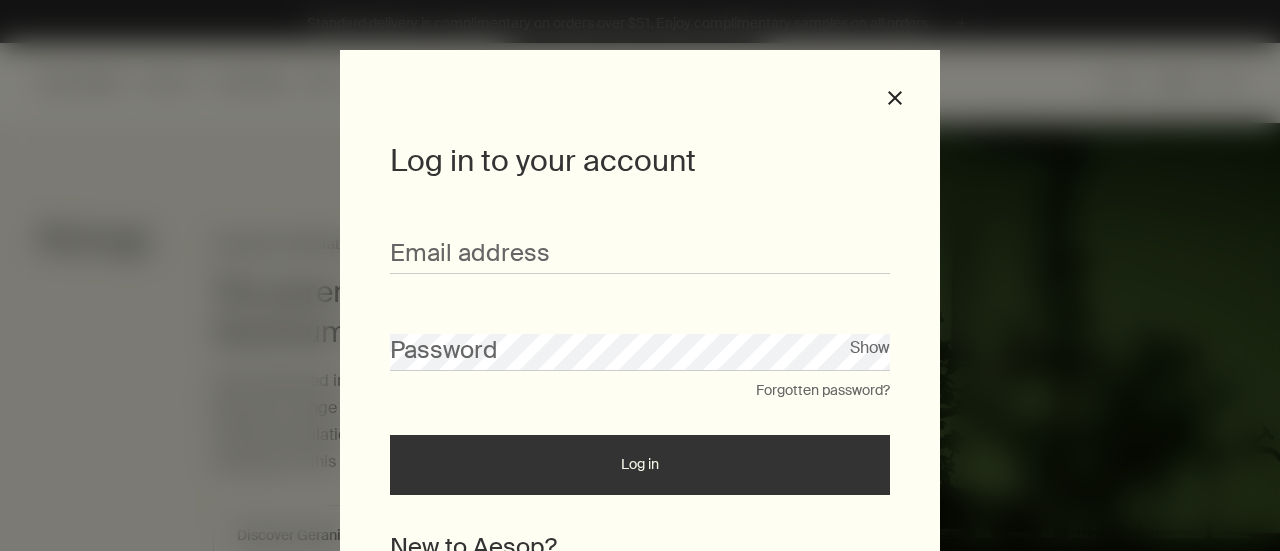 scroll, scrollTop: 0, scrollLeft: 0, axis: both 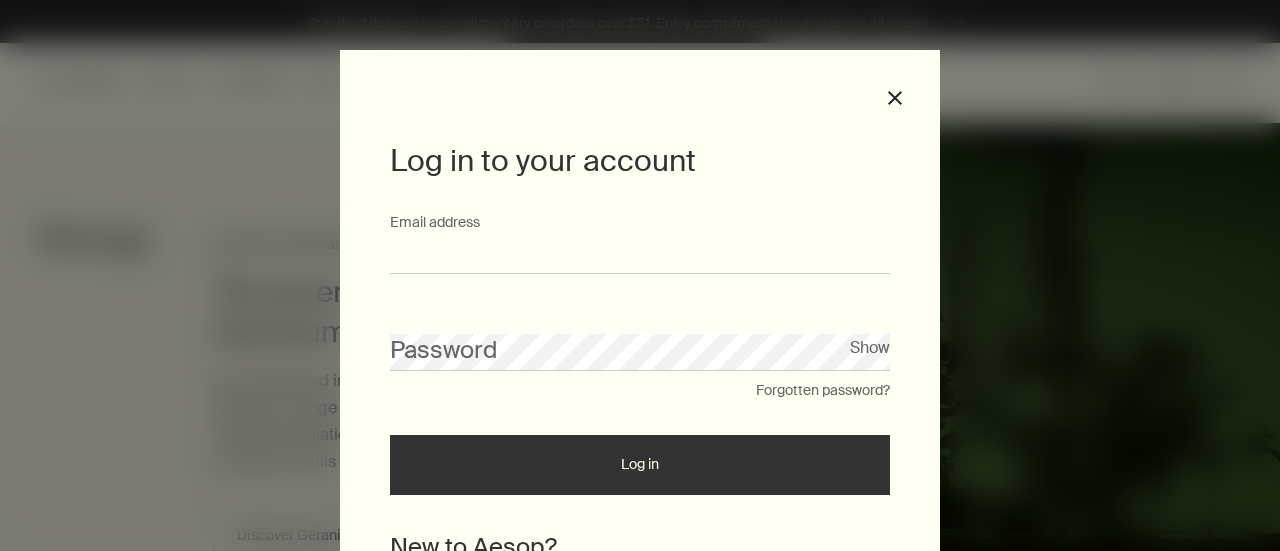 click on "Email address" at bounding box center (640, 255) 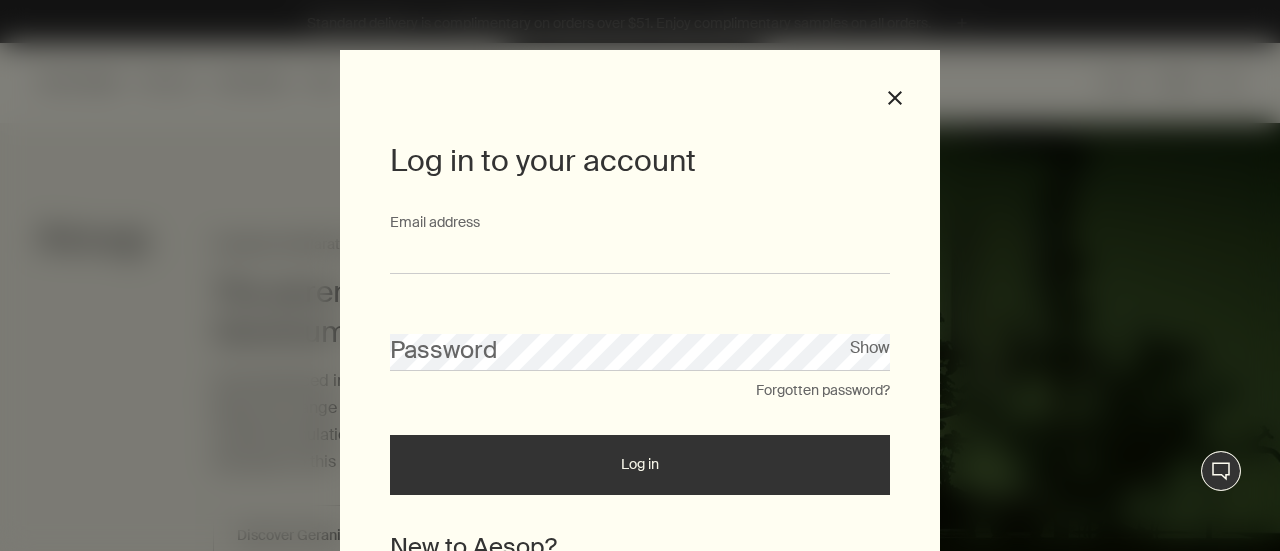 type on "**********" 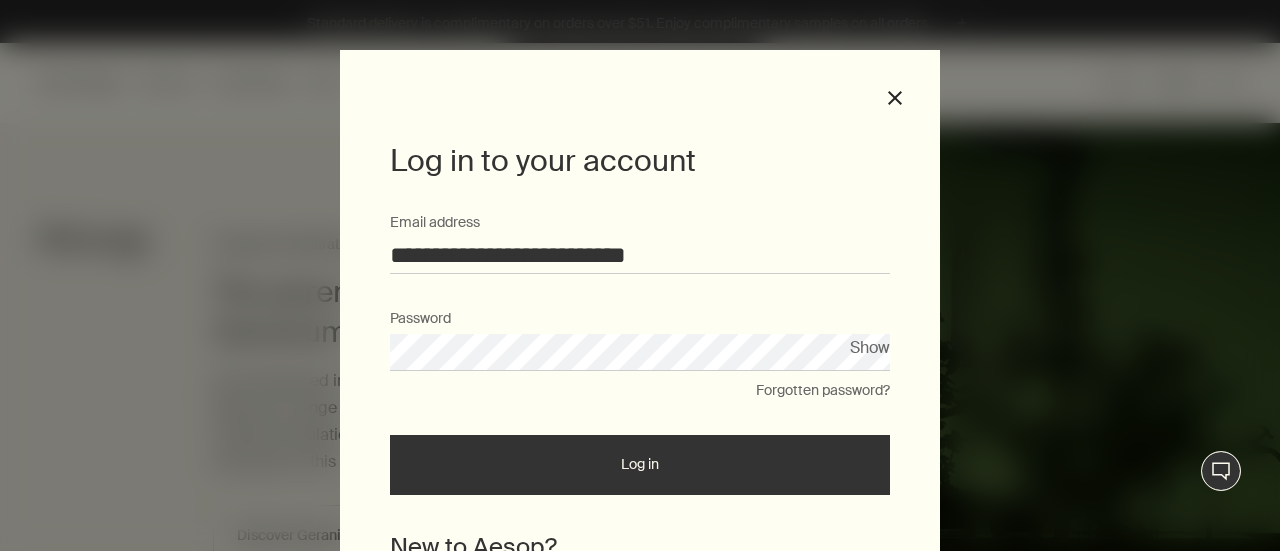 click on "Log in" at bounding box center (640, 465) 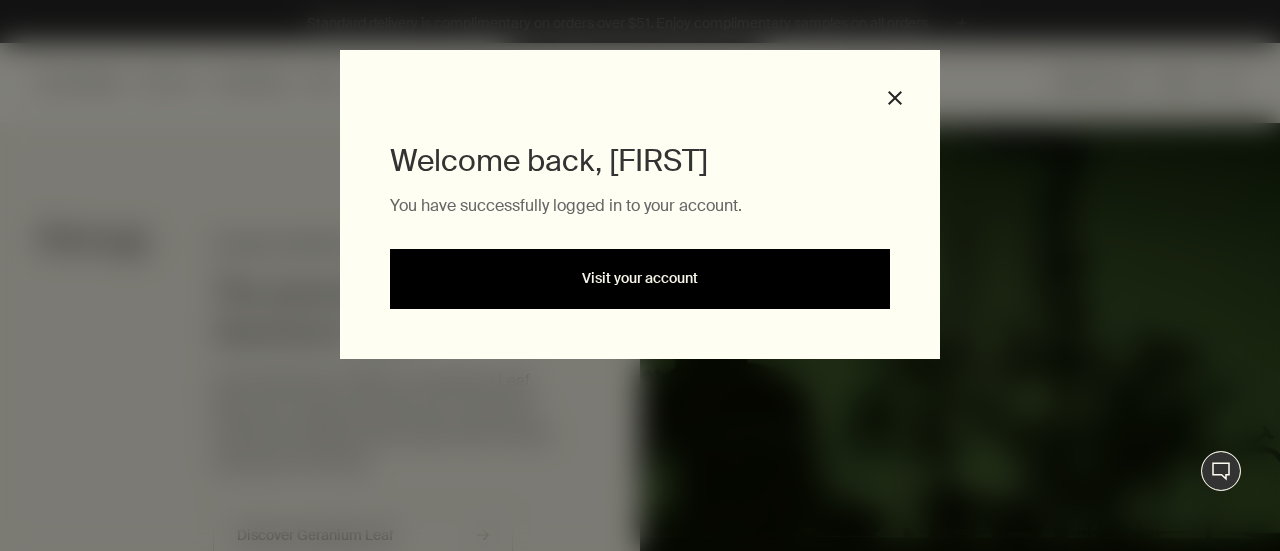 click on "Visit your account" at bounding box center [640, 279] 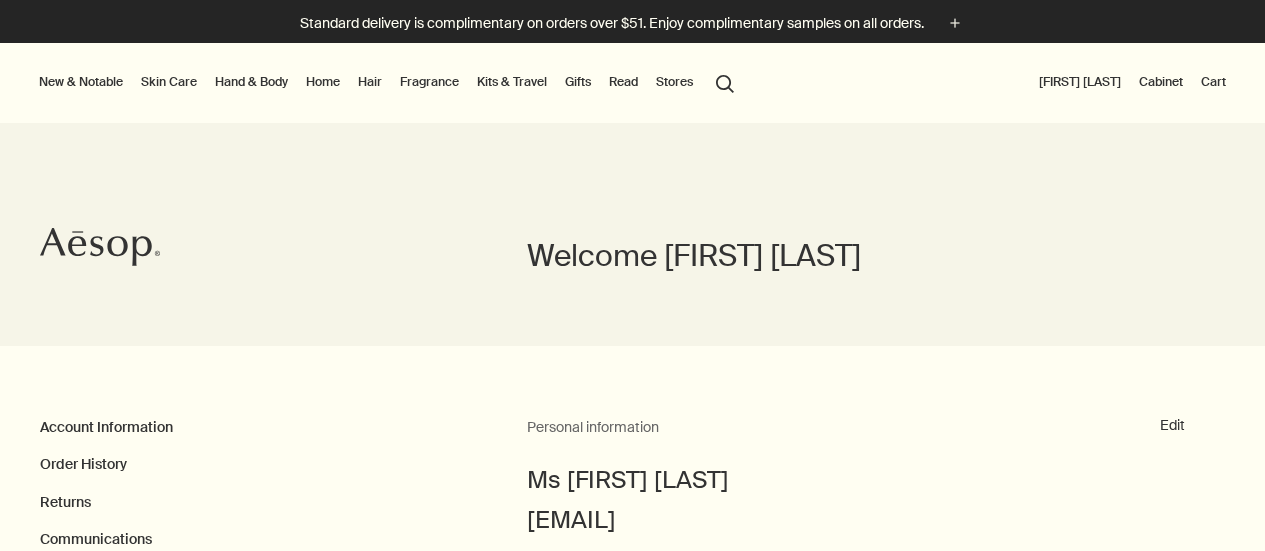 scroll, scrollTop: 0, scrollLeft: 0, axis: both 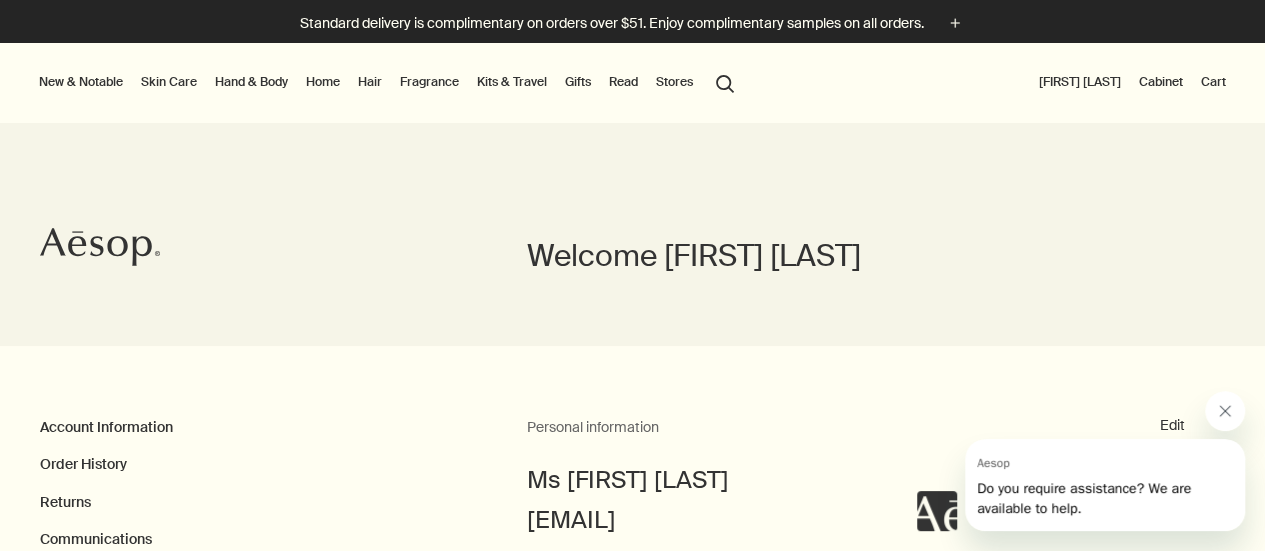 click on "Hand & Body" at bounding box center (251, 82) 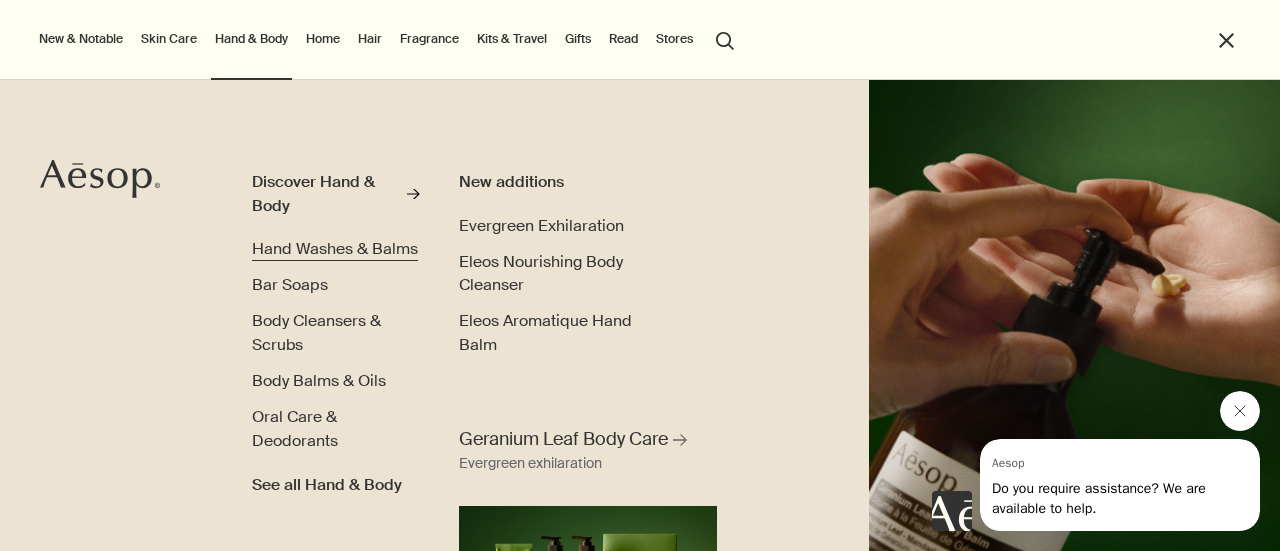 click on "Hand Washes & Balms" at bounding box center [335, 248] 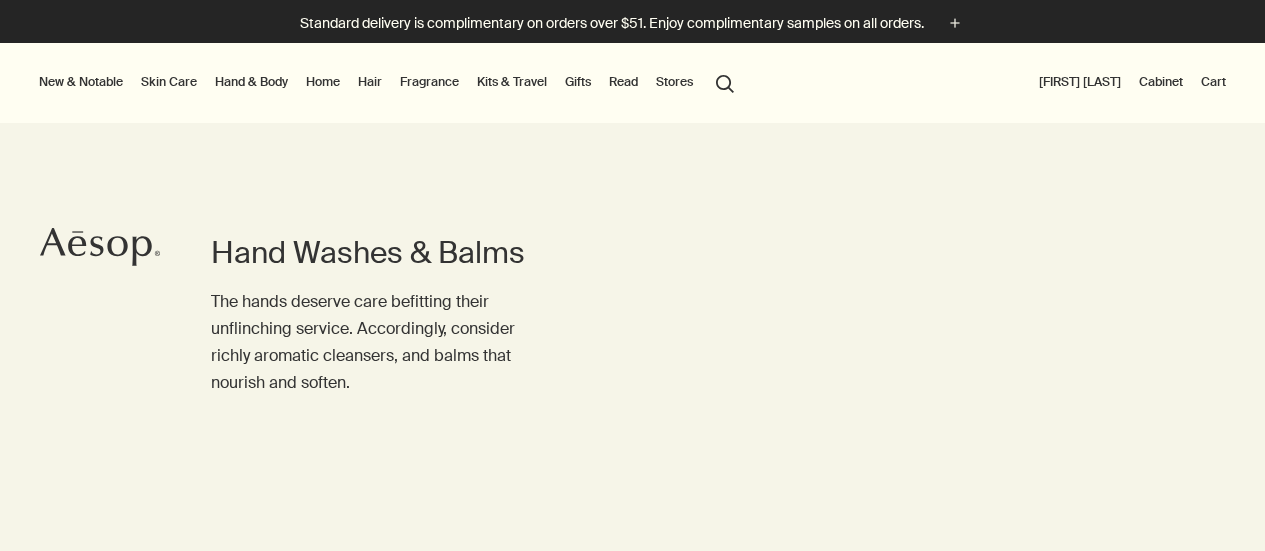 scroll, scrollTop: 0, scrollLeft: 0, axis: both 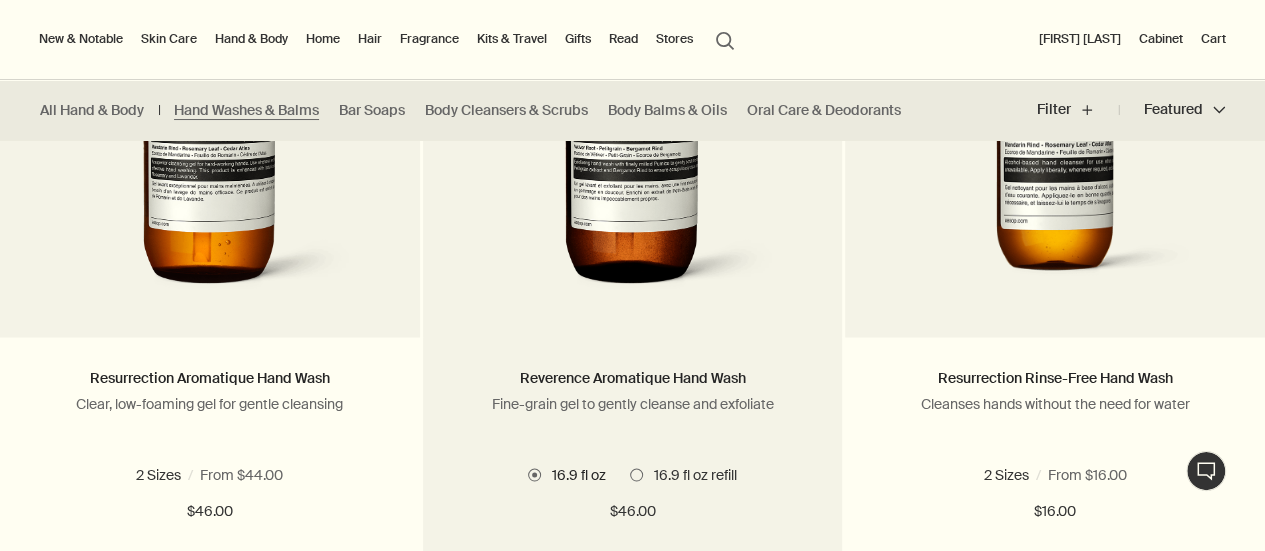 click at bounding box center (534, 474) 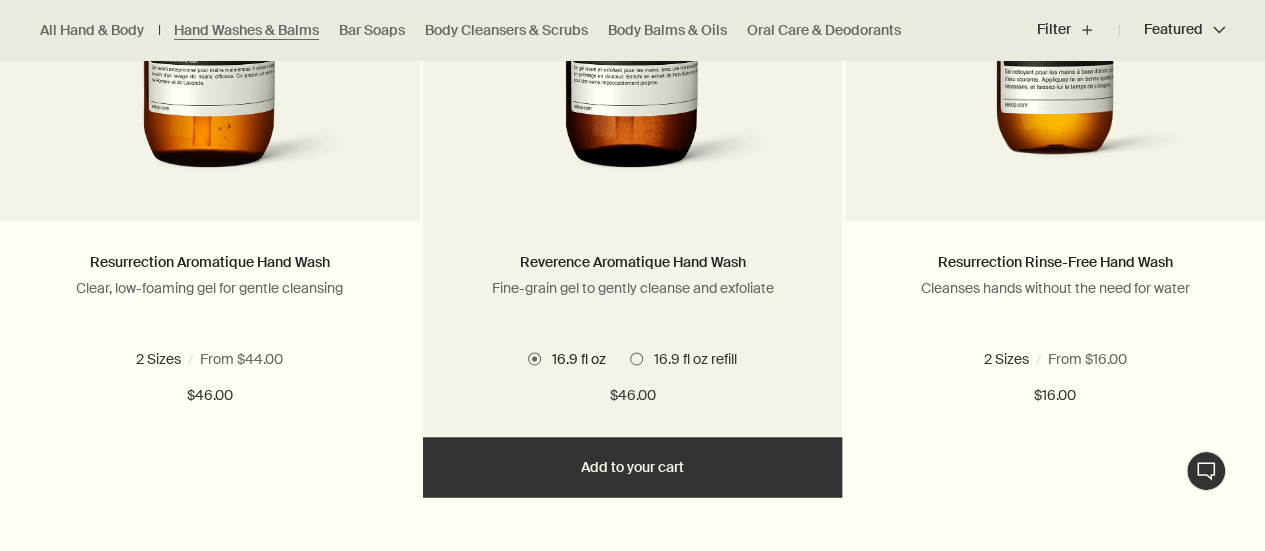 scroll, scrollTop: 1626, scrollLeft: 0, axis: vertical 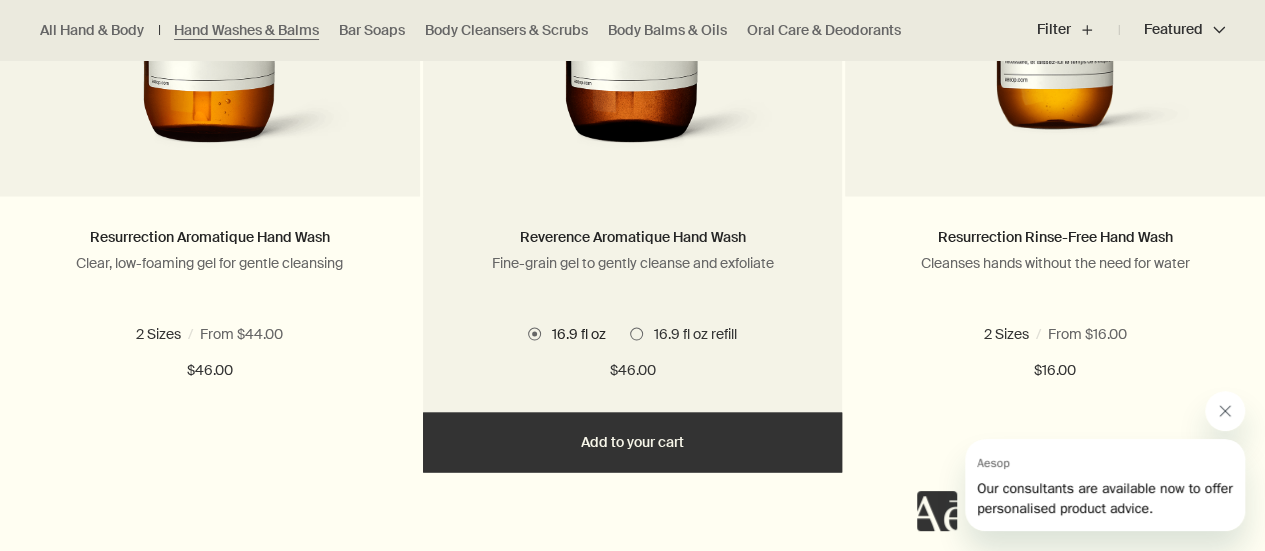 click on "Add Add to your cart" at bounding box center [633, 442] 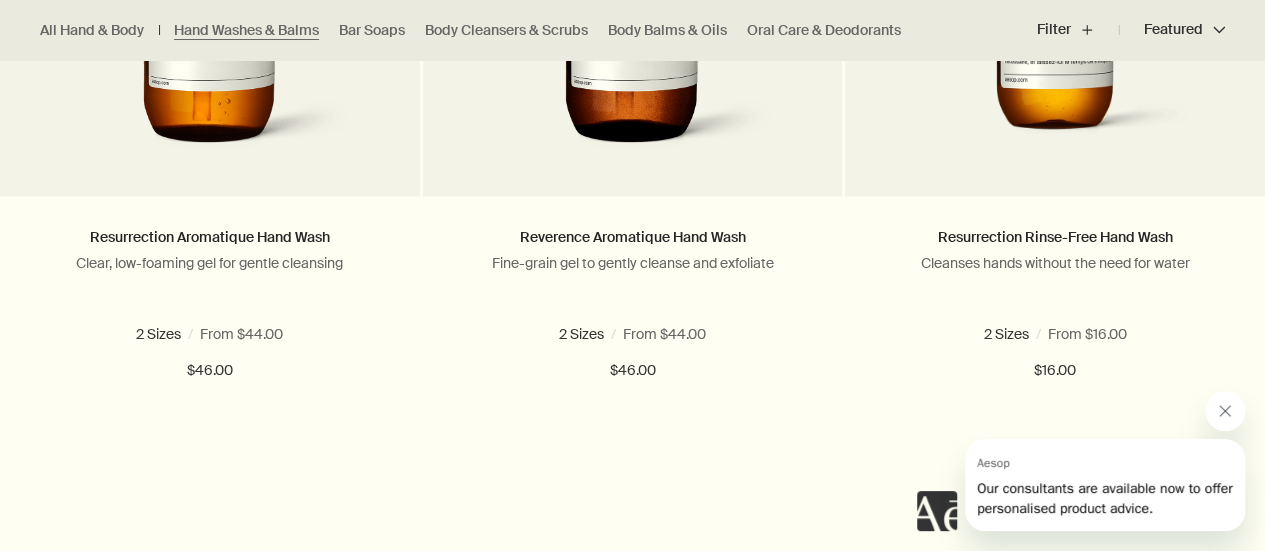 click 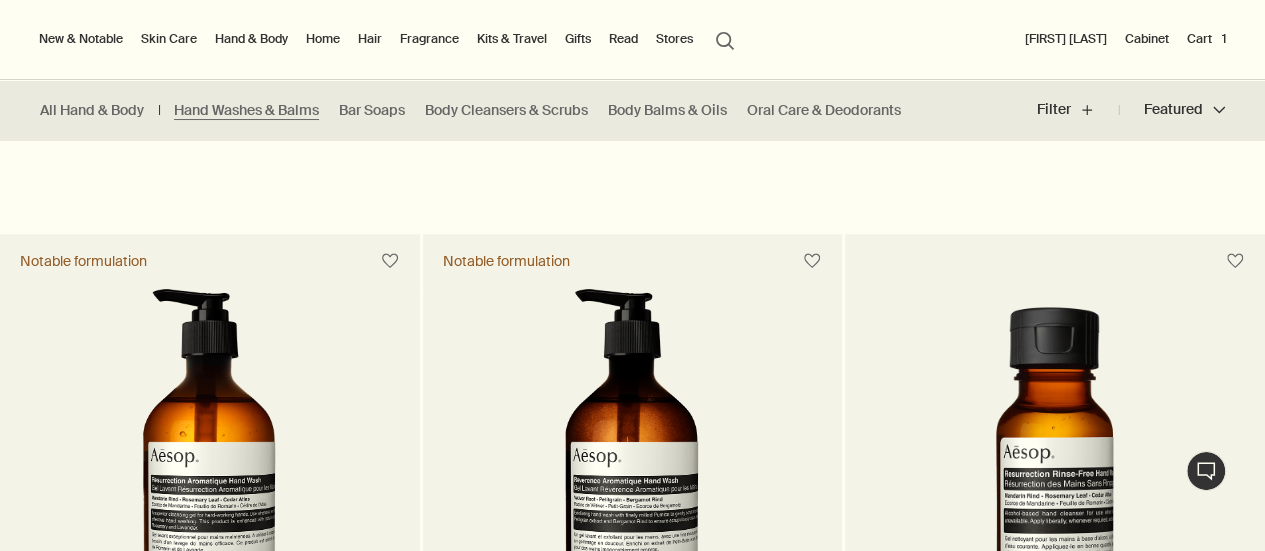 scroll, scrollTop: 1126, scrollLeft: 0, axis: vertical 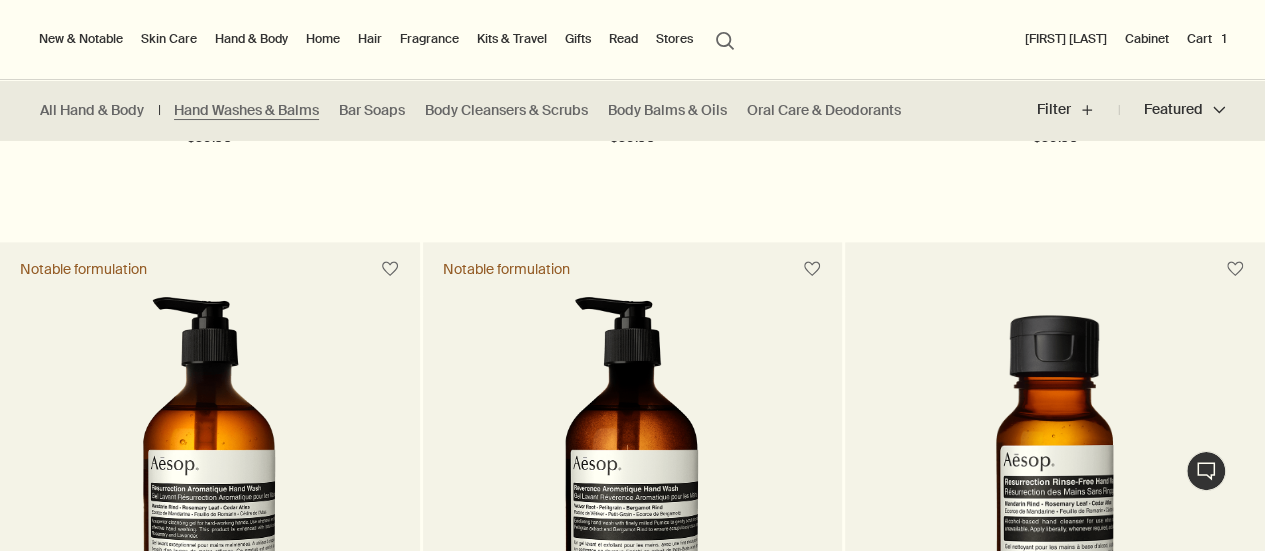 click on "Cart 1" at bounding box center (1206, 39) 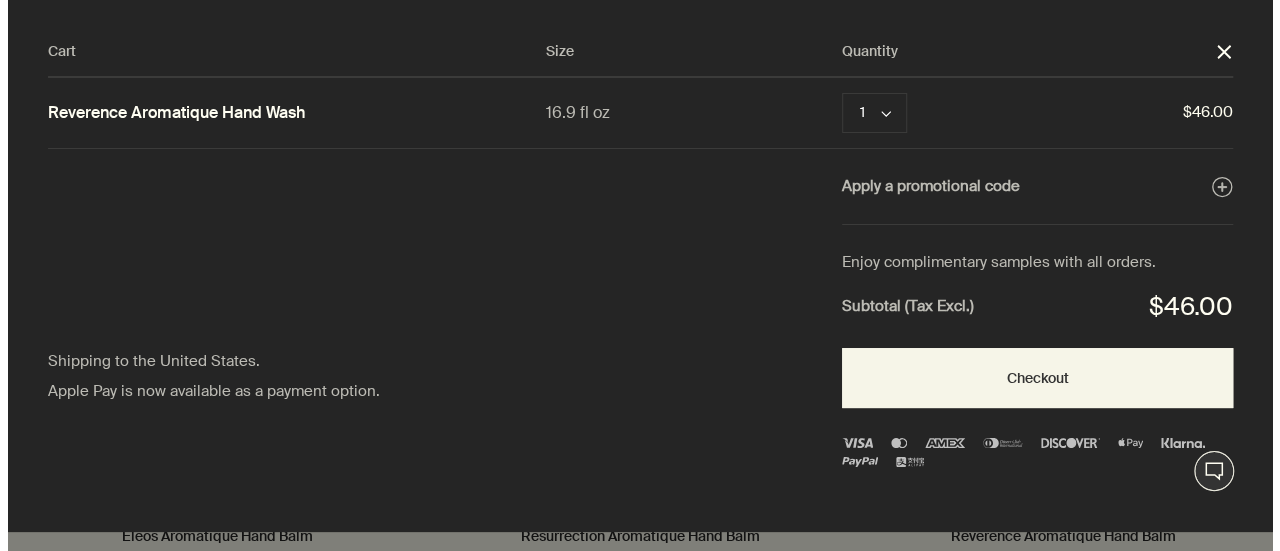 scroll, scrollTop: 0, scrollLeft: 0, axis: both 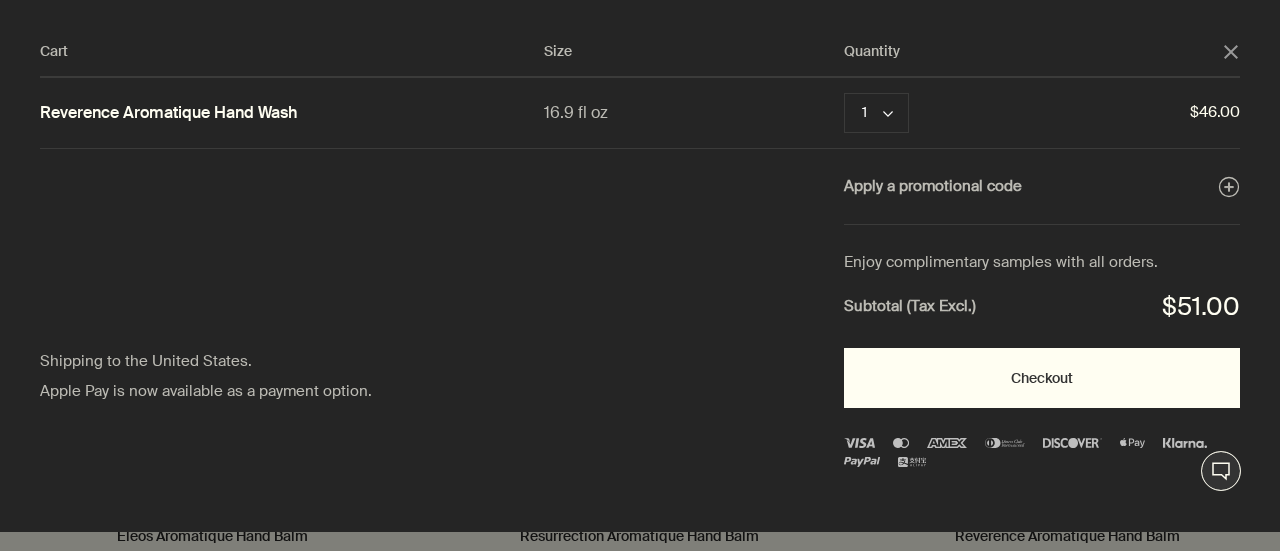 click on "Checkout" at bounding box center (1042, 378) 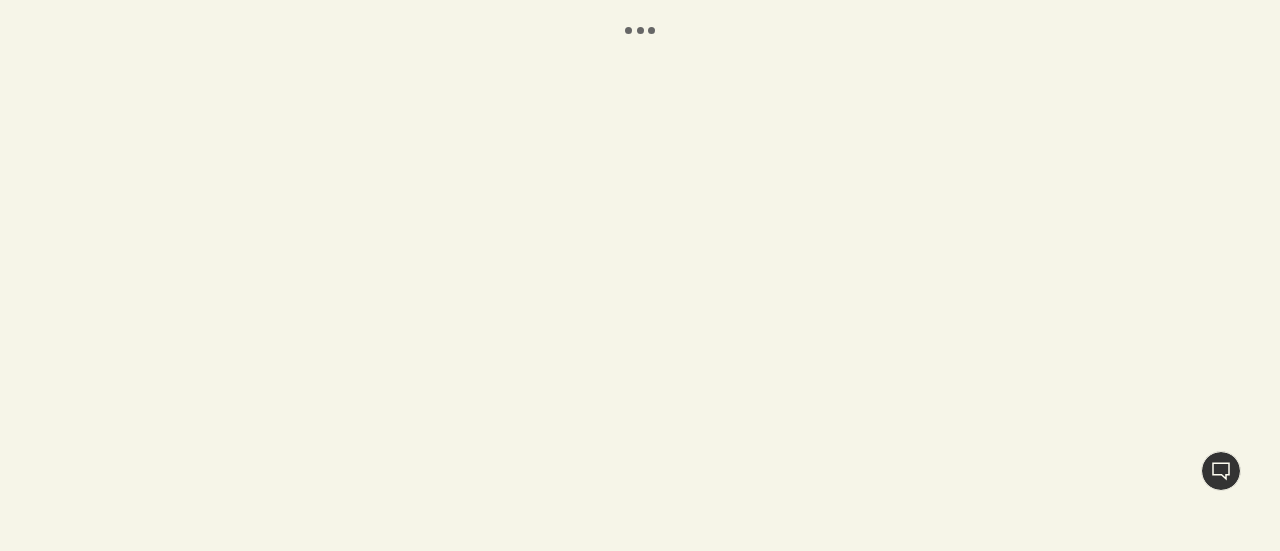 scroll, scrollTop: 0, scrollLeft: 0, axis: both 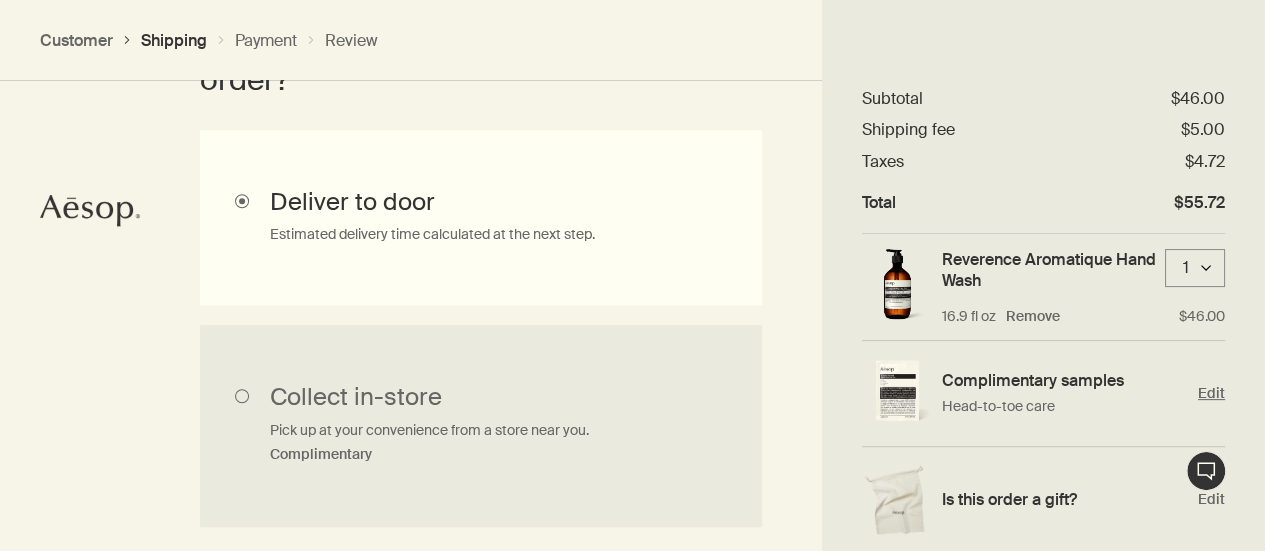 click on "Edit" at bounding box center (1211, 393) 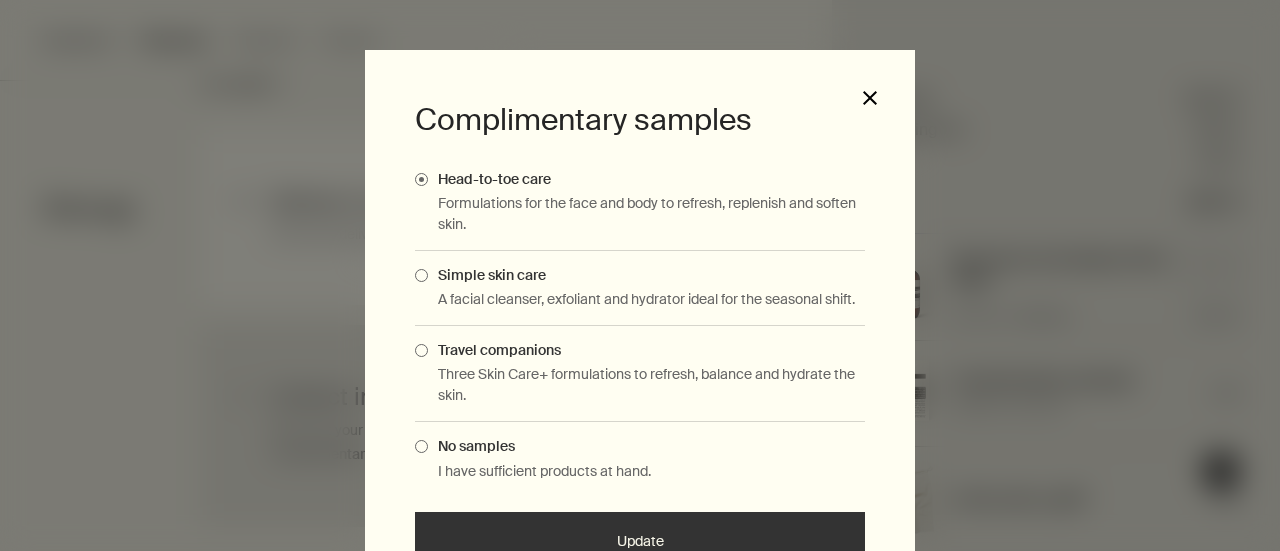 click on "close" at bounding box center (870, 98) 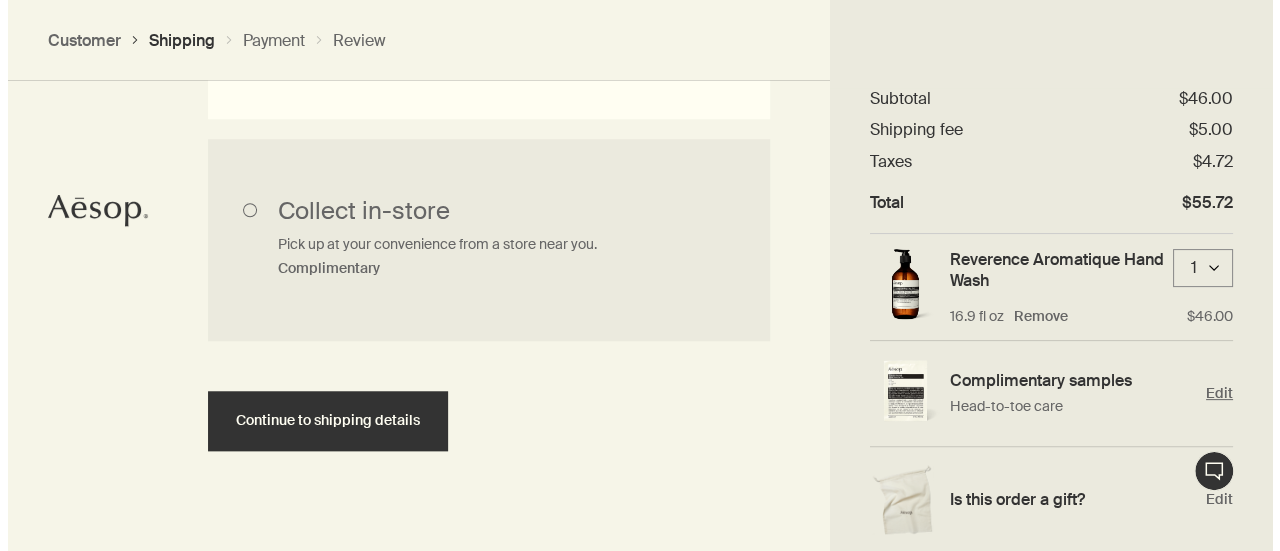 scroll, scrollTop: 828, scrollLeft: 0, axis: vertical 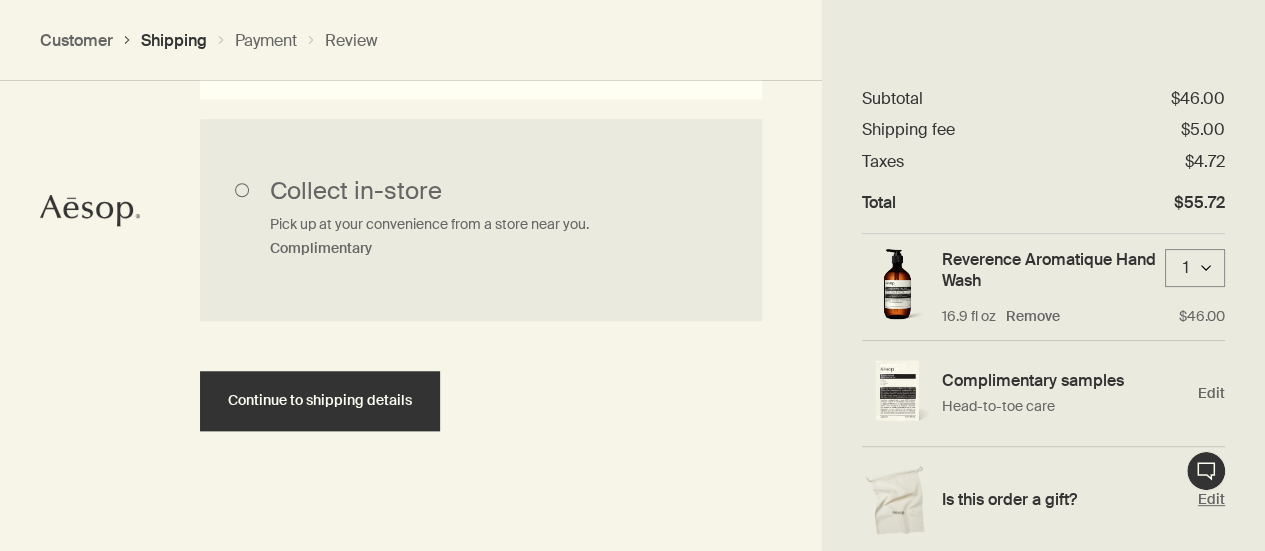 click on "Edit" at bounding box center (1211, 499) 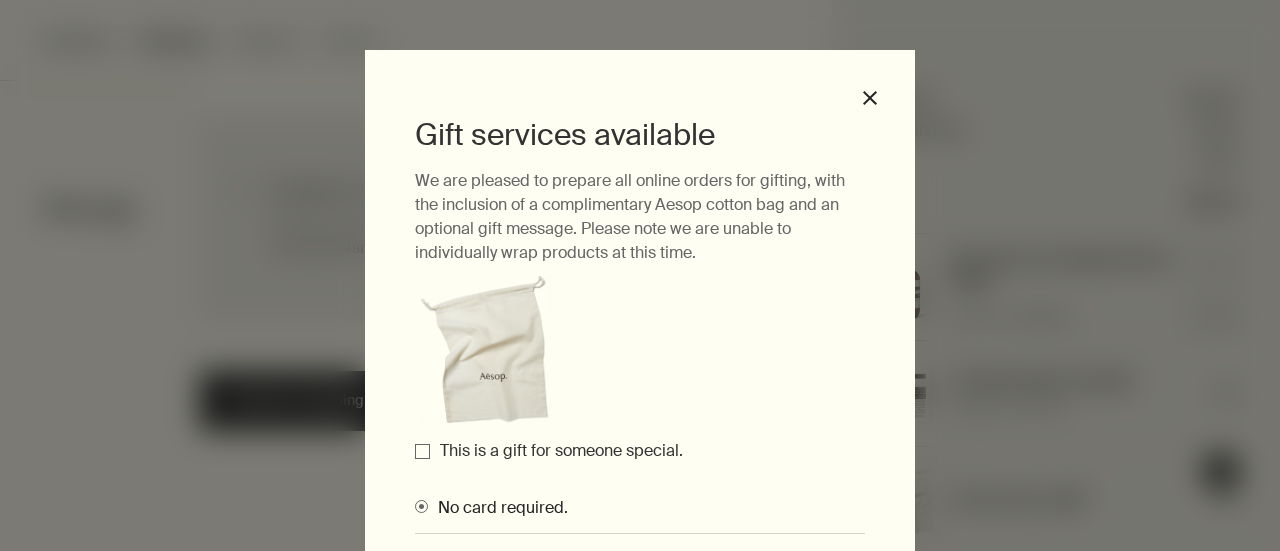 click on "This is a gift for someone special." at bounding box center [422, 451] 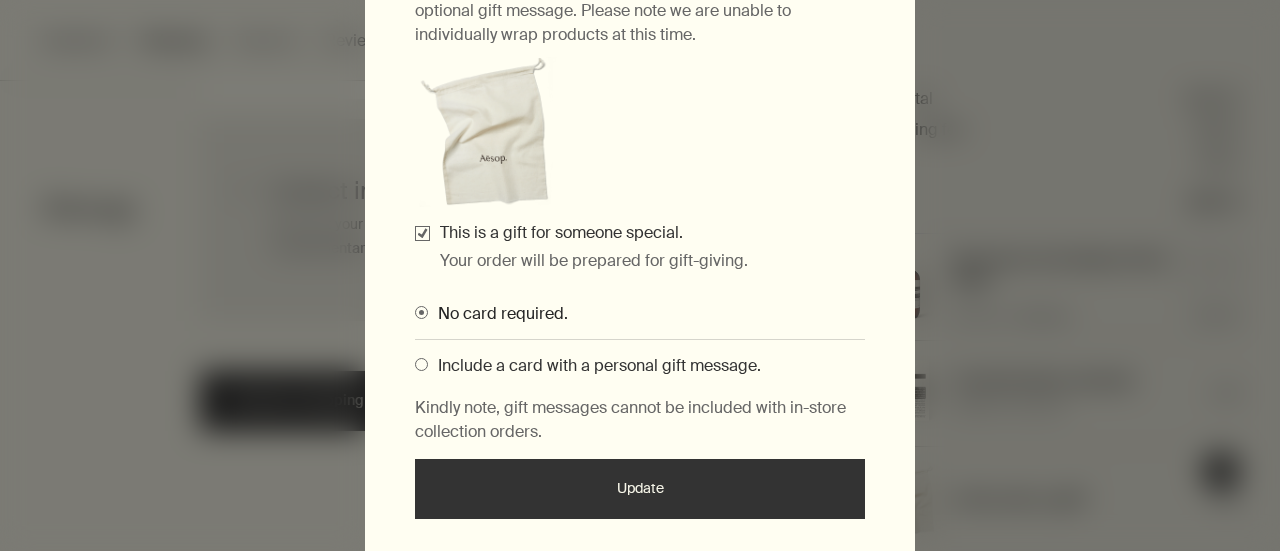 scroll, scrollTop: 216, scrollLeft: 0, axis: vertical 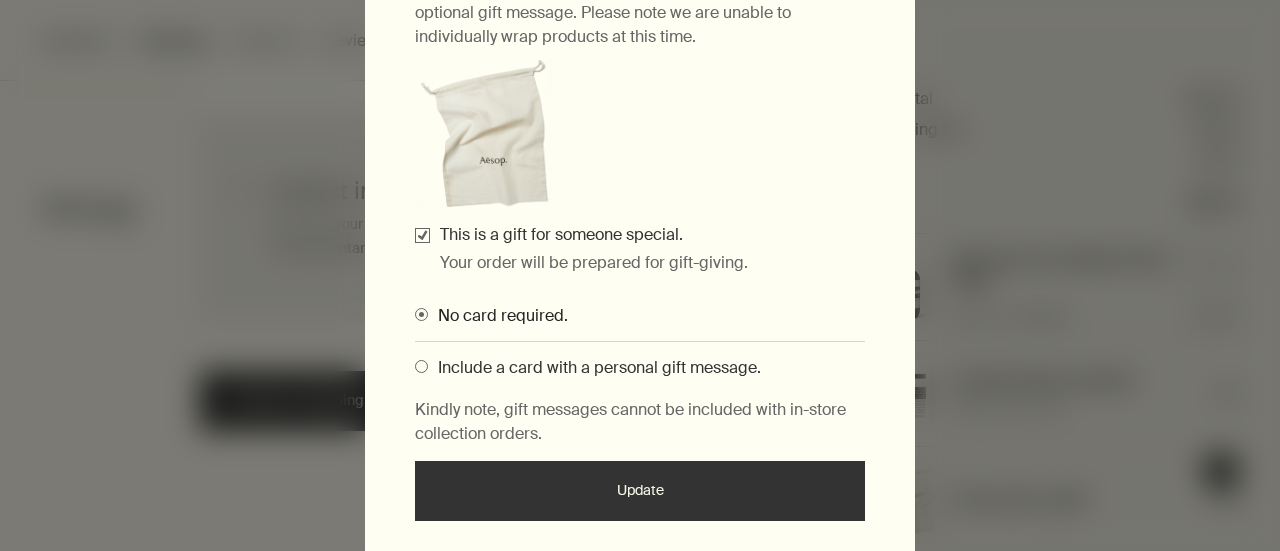 click at bounding box center [421, 366] 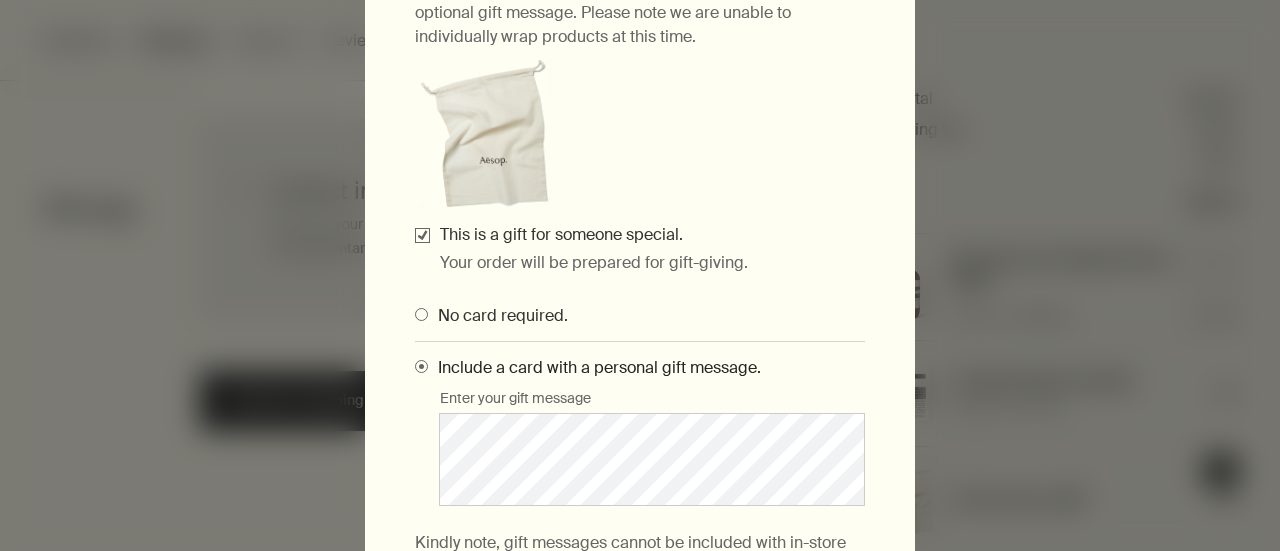 scroll, scrollTop: 0, scrollLeft: 0, axis: both 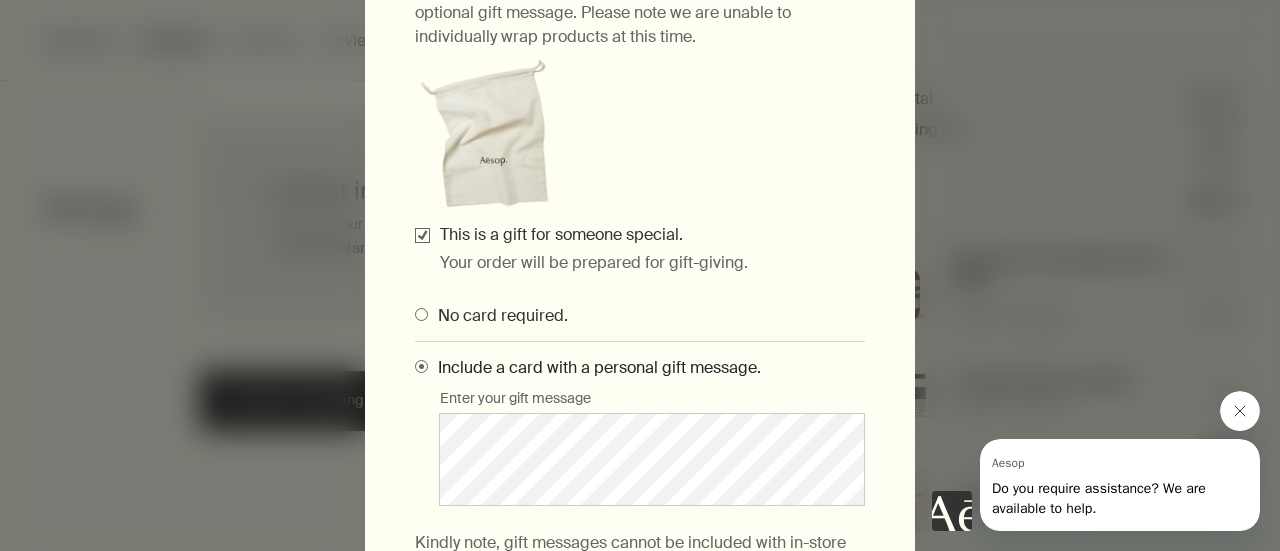 click 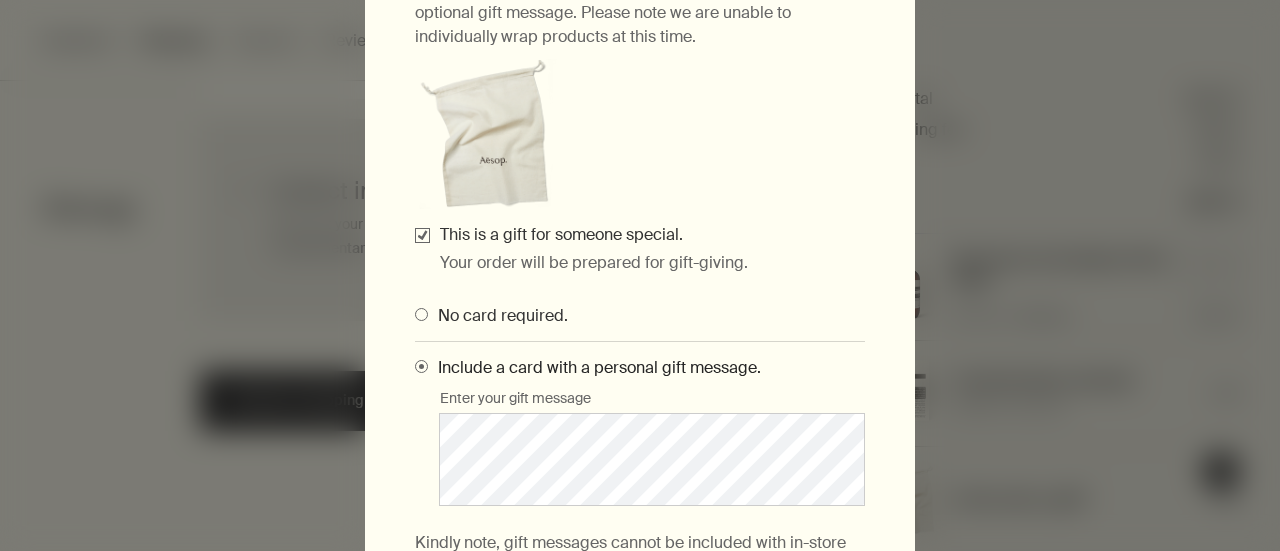 scroll, scrollTop: 82, scrollLeft: 0, axis: vertical 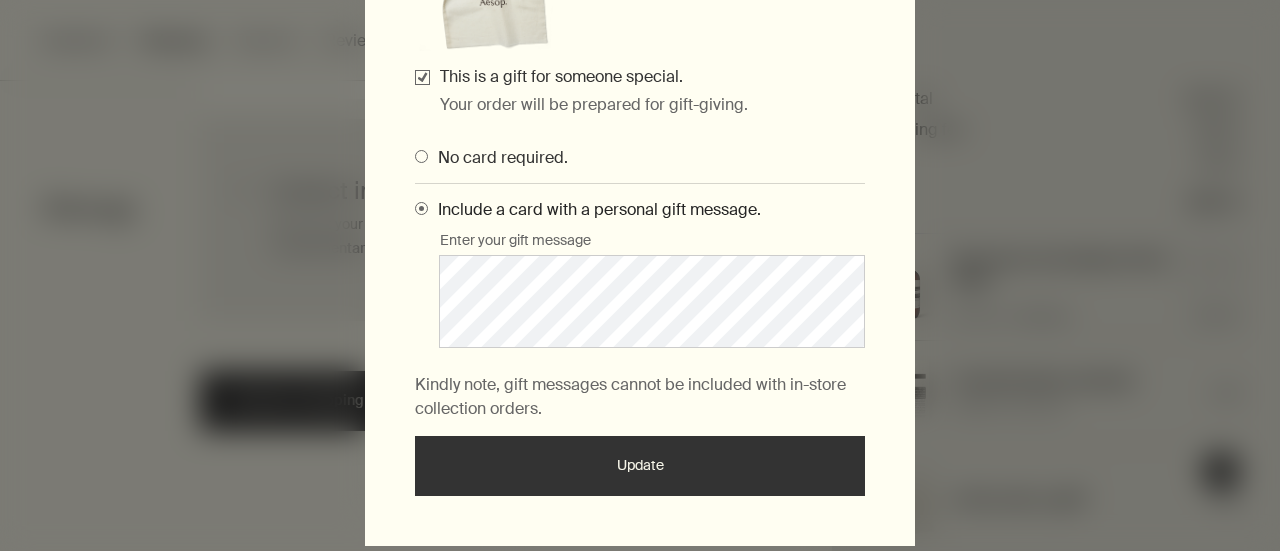 click on "Update" at bounding box center (640, 466) 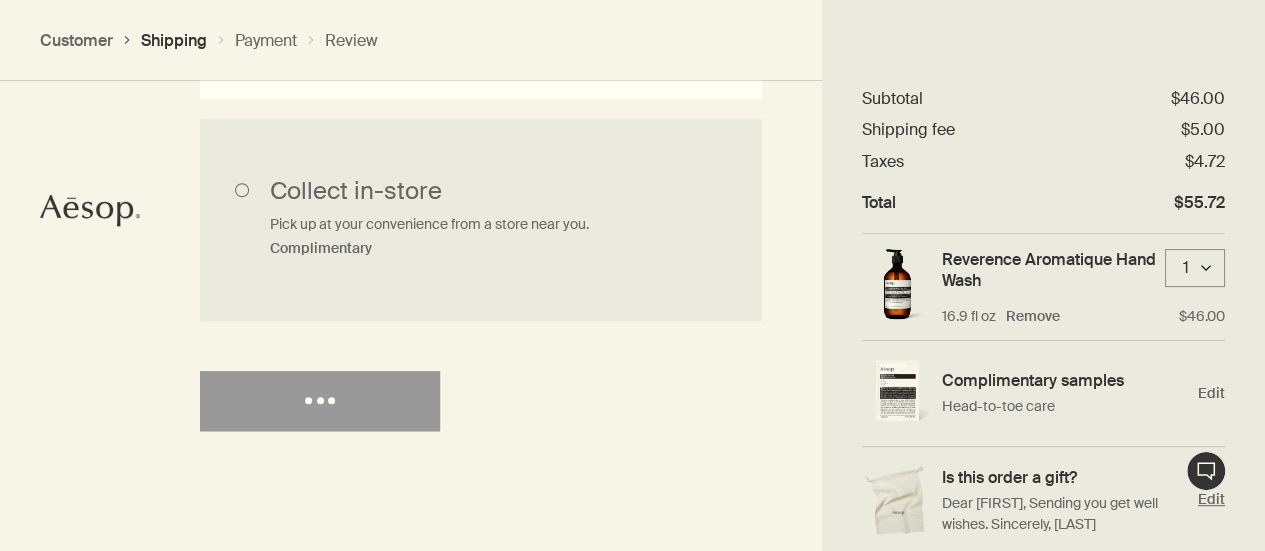 scroll, scrollTop: 110, scrollLeft: 0, axis: vertical 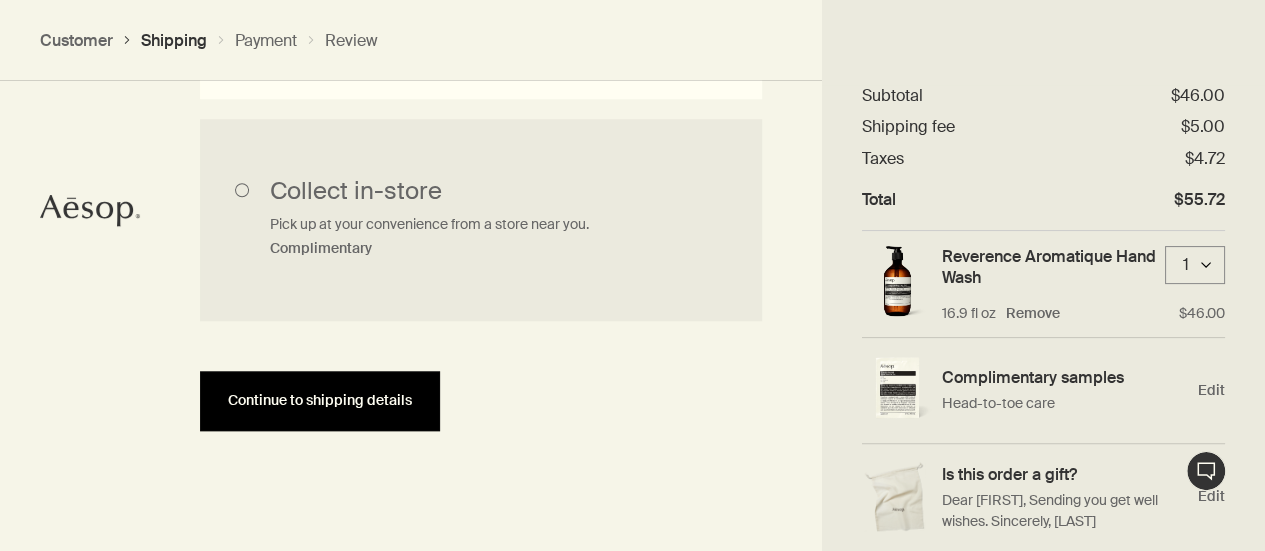 click on "Continue to shipping details" at bounding box center [320, 400] 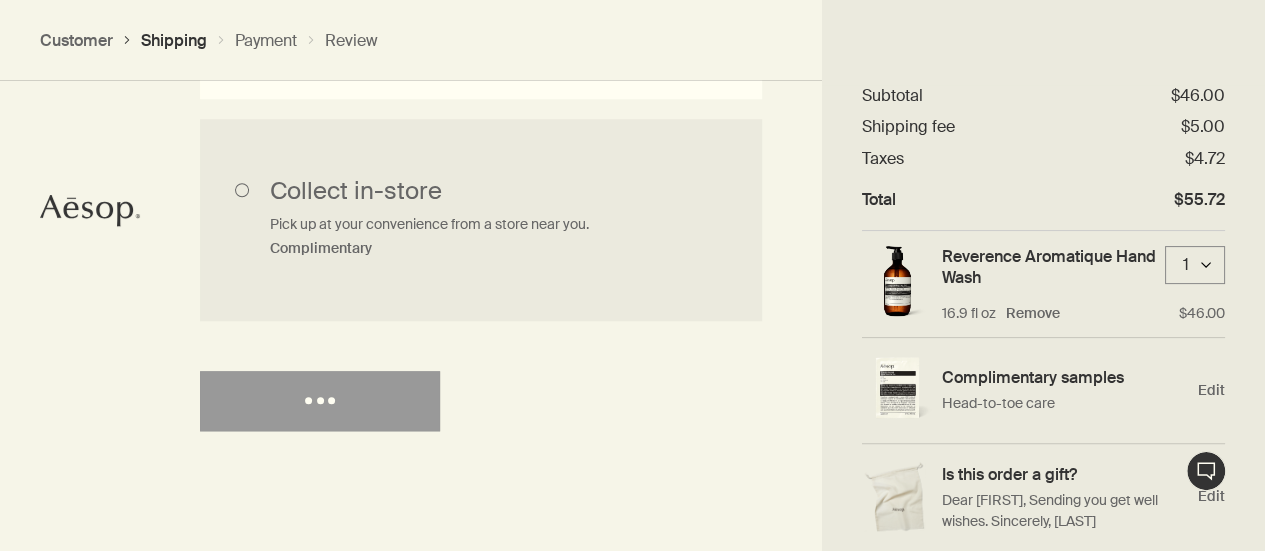 select on "US" 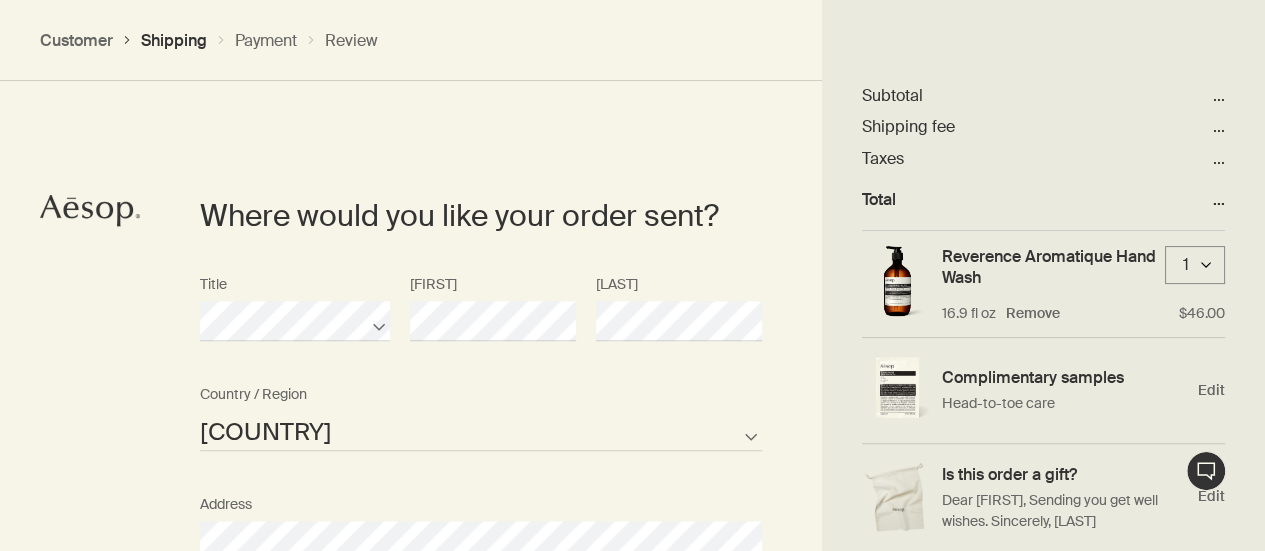 scroll, scrollTop: 864, scrollLeft: 0, axis: vertical 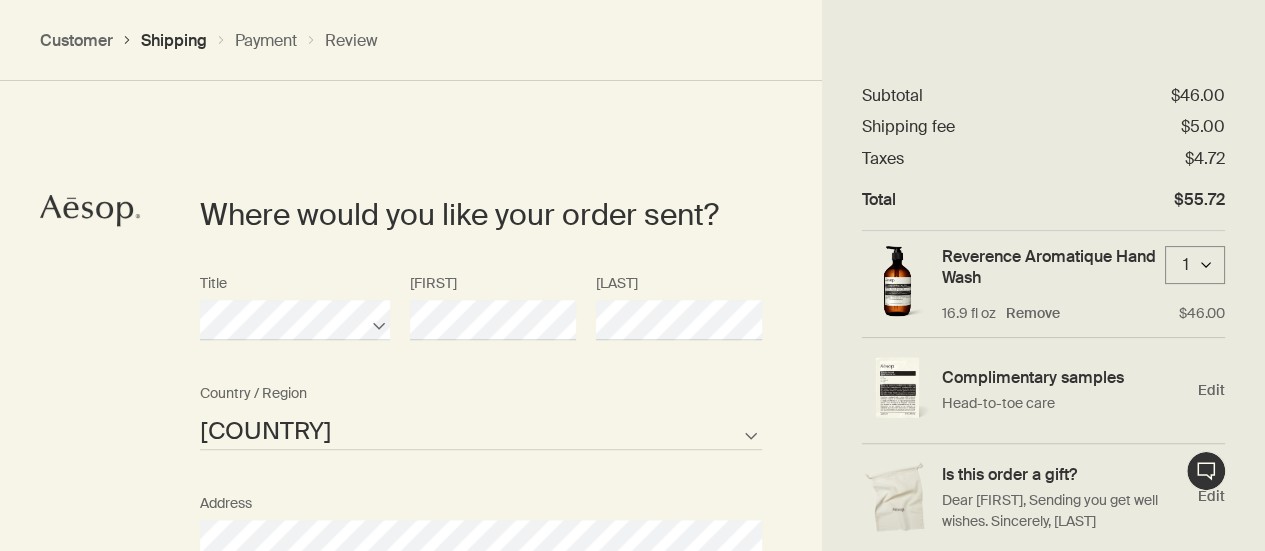click on "[FIRST]" at bounding box center (493, 302) 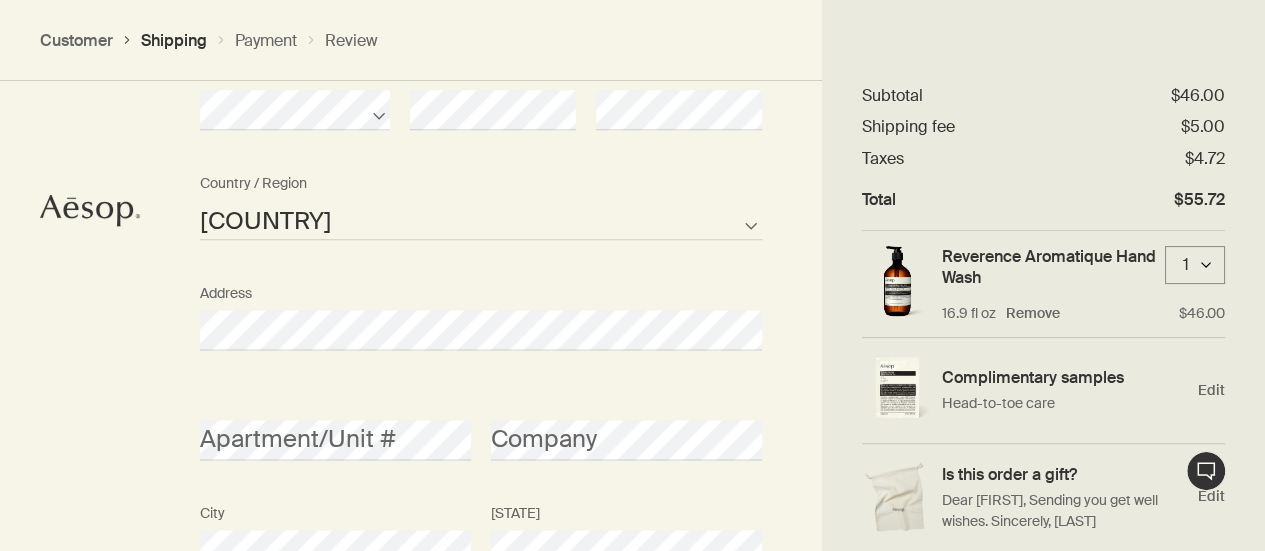 scroll, scrollTop: 1077, scrollLeft: 0, axis: vertical 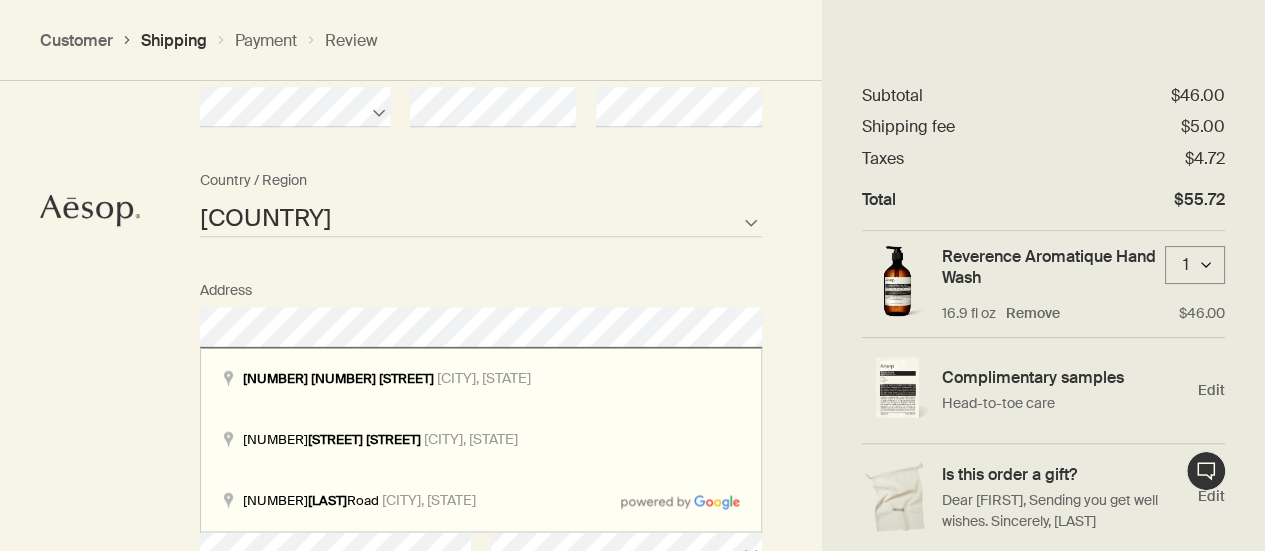 click on "[NUMBER] [STREET]" at bounding box center (481, 449) 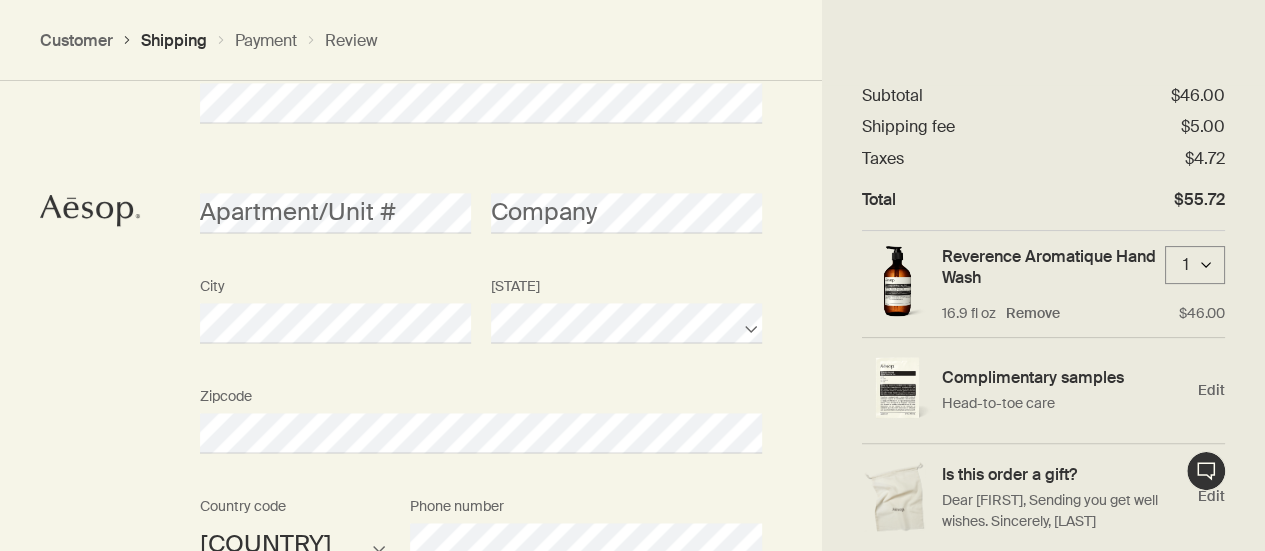 scroll, scrollTop: 1306, scrollLeft: 0, axis: vertical 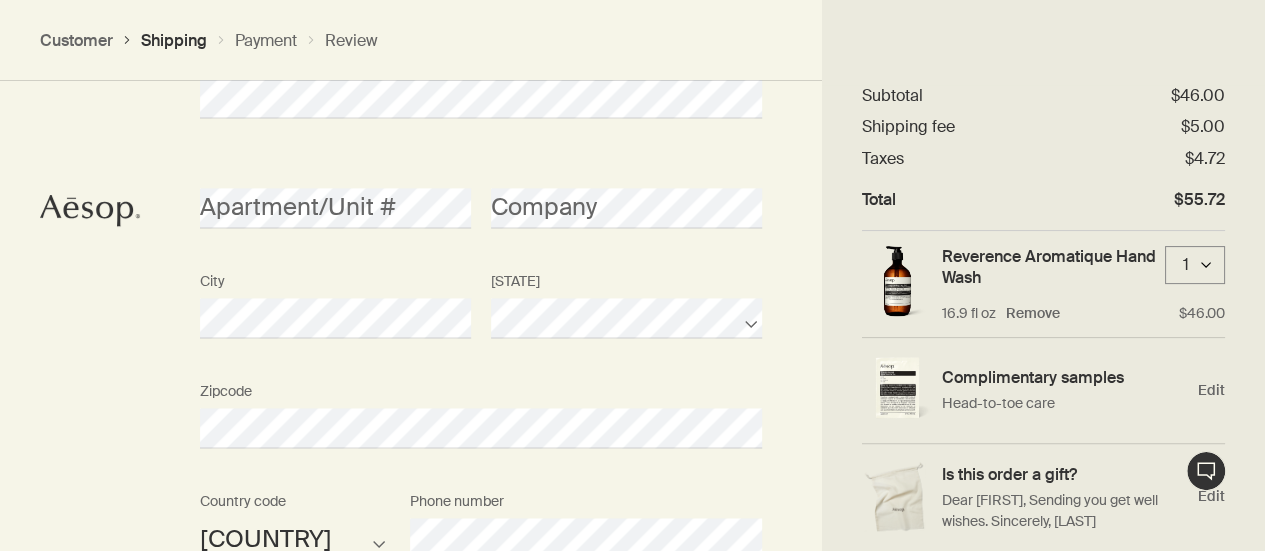 click on "[NUMBER] [STREET]" at bounding box center (481, 220) 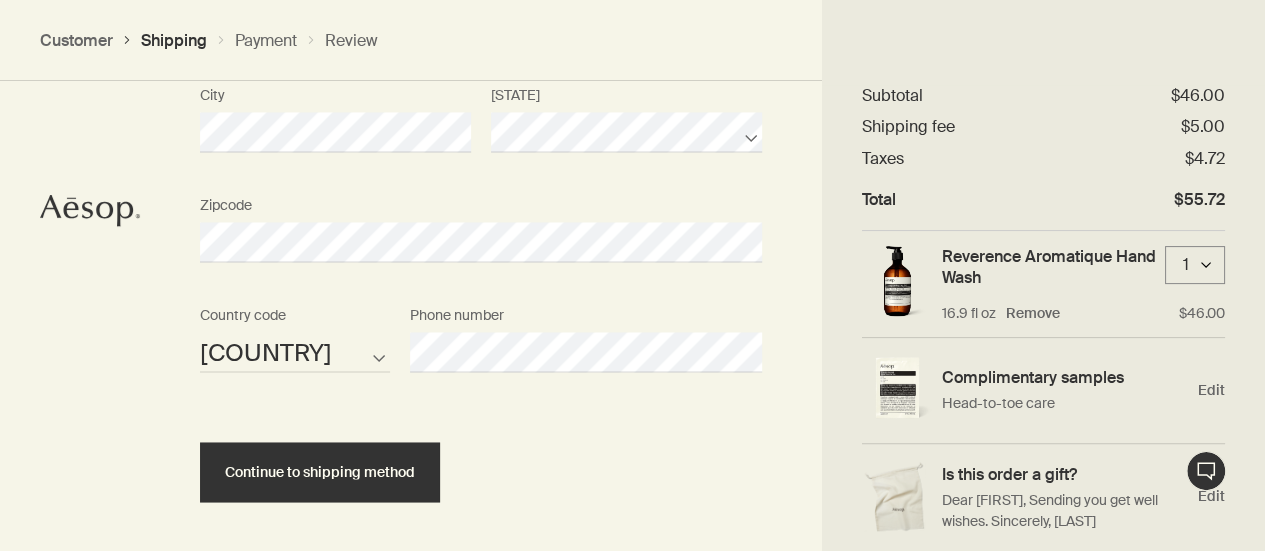 scroll, scrollTop: 1494, scrollLeft: 0, axis: vertical 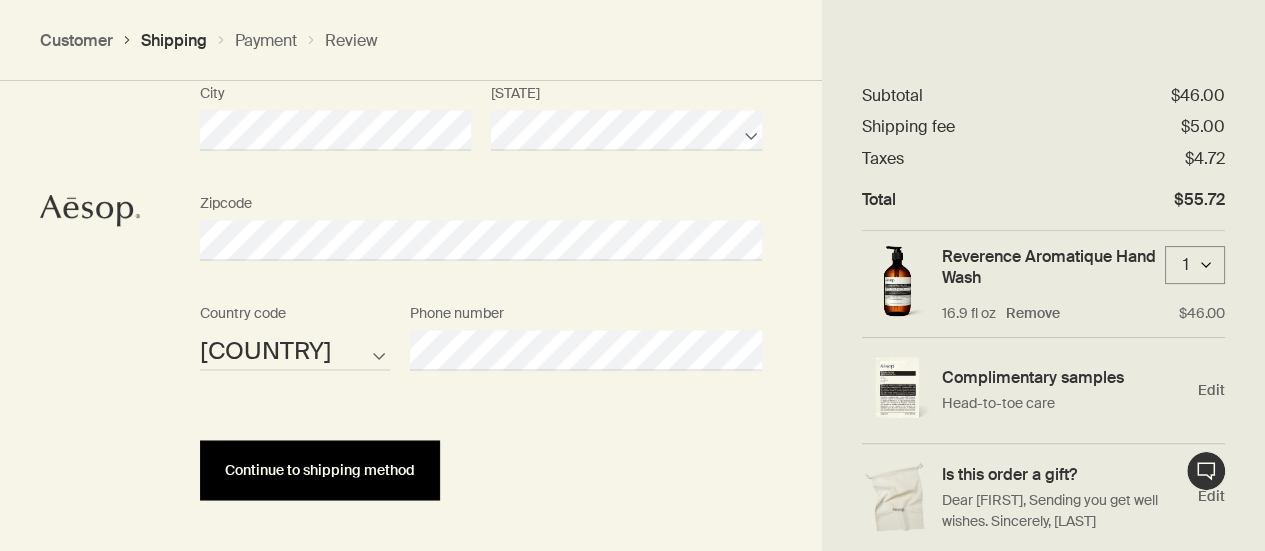 click on "Continue to shipping method" at bounding box center (320, 470) 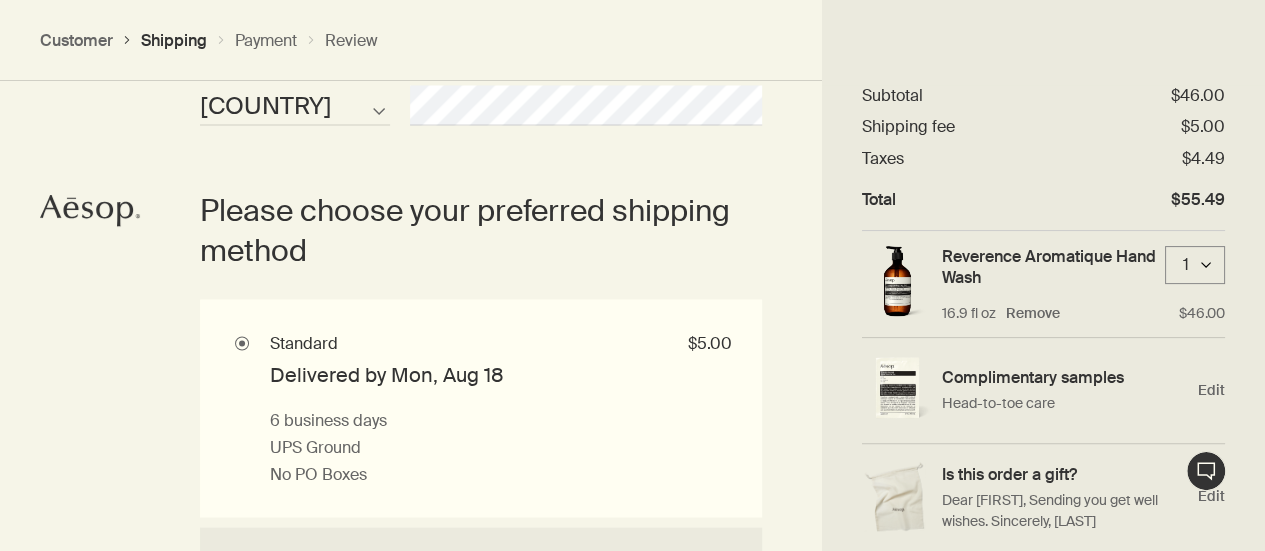 scroll, scrollTop: 1742, scrollLeft: 0, axis: vertical 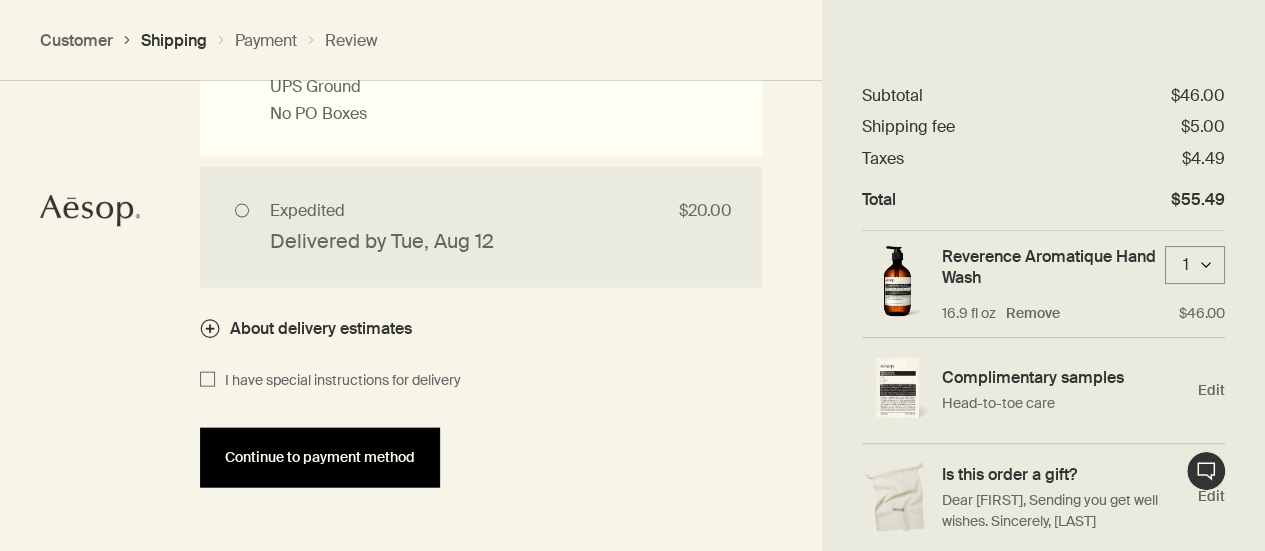 click on "Continue to payment method" at bounding box center (320, 457) 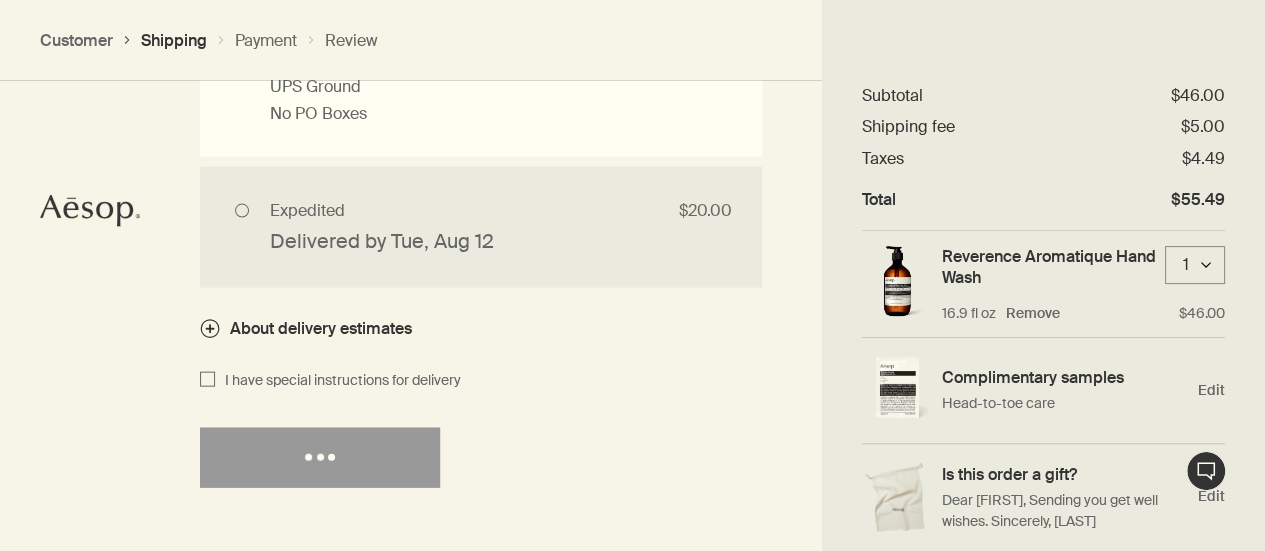 select on "US" 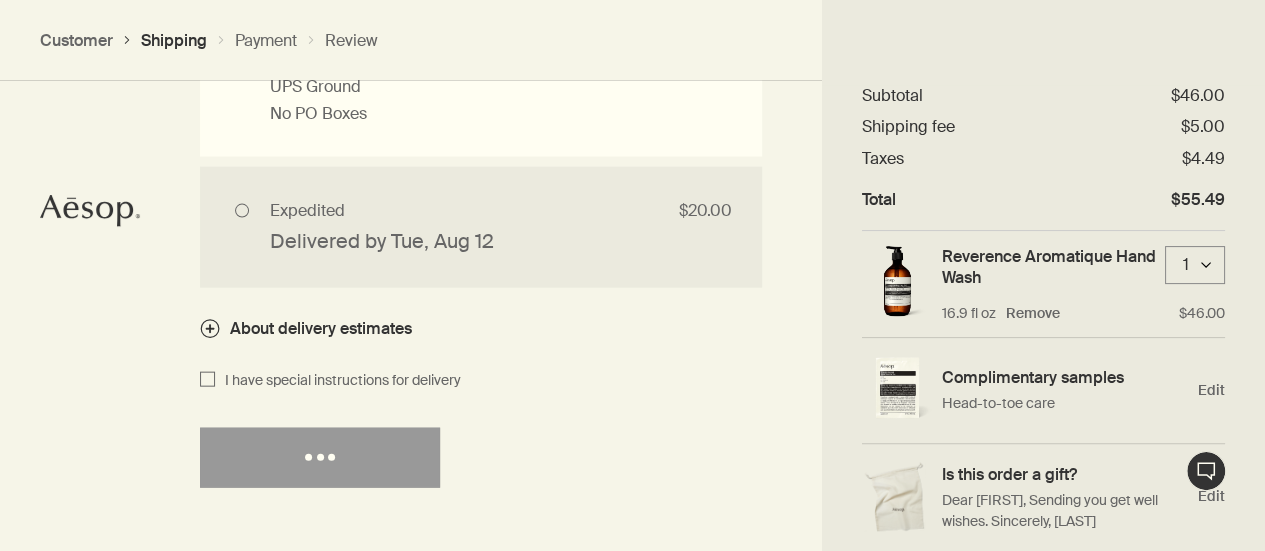 select on "US" 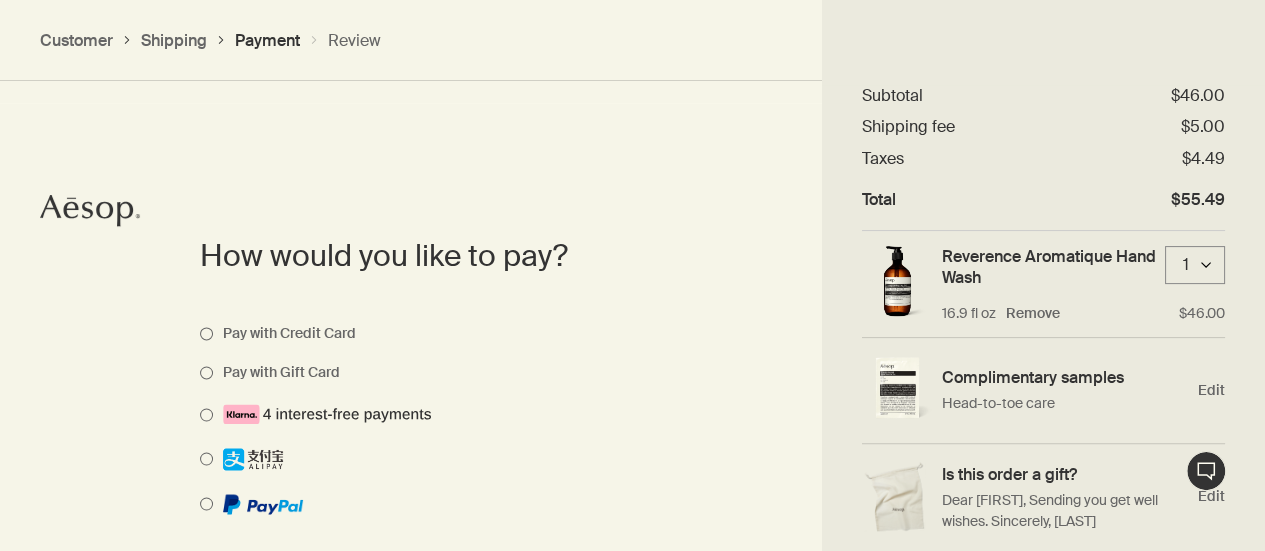 scroll, scrollTop: 1488, scrollLeft: 0, axis: vertical 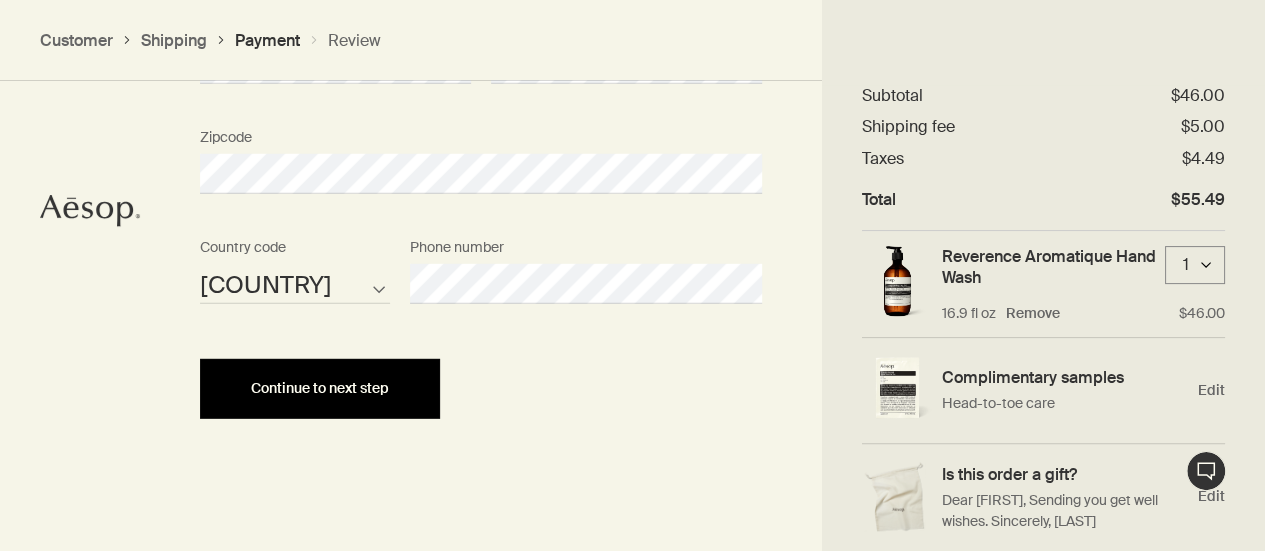 click on "Continue to next step" at bounding box center [320, 389] 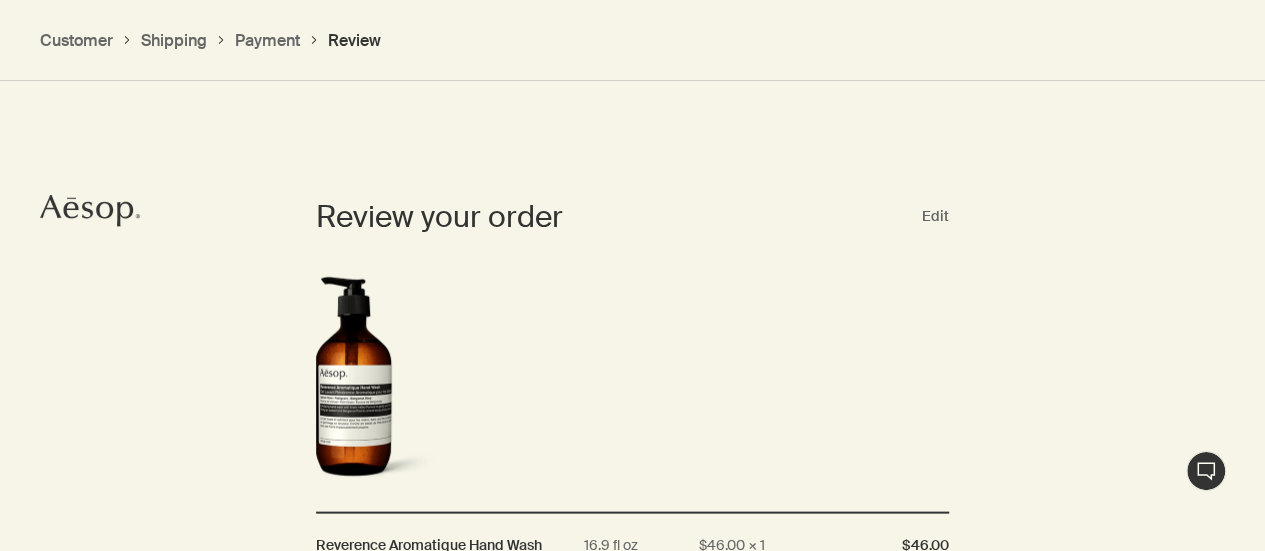 scroll, scrollTop: 1865, scrollLeft: 0, axis: vertical 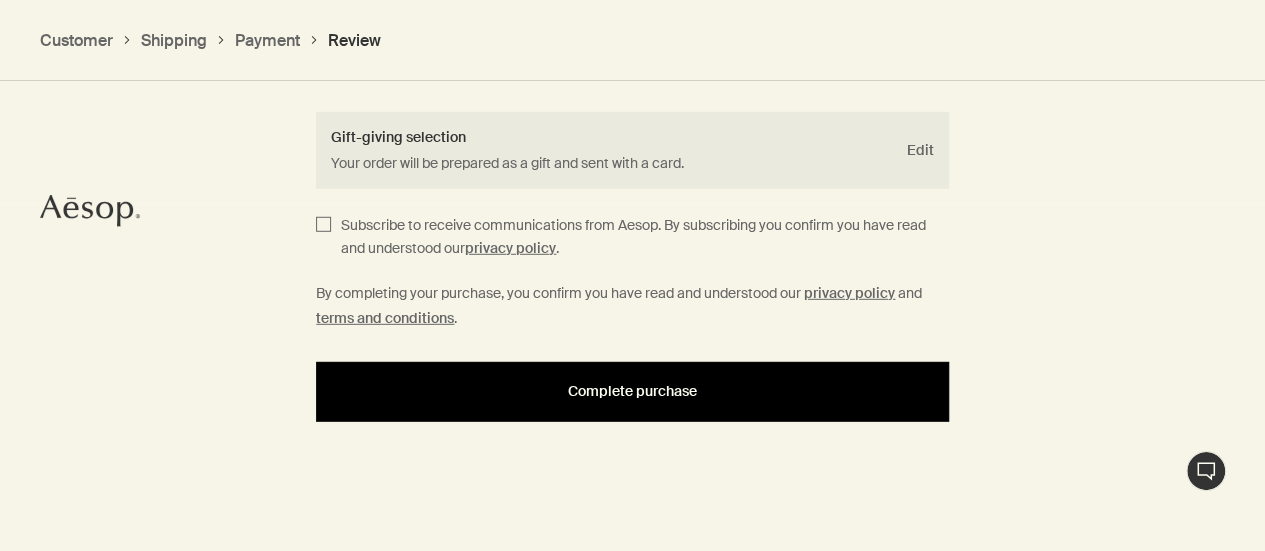 click on "Complete purchase" at bounding box center [632, 391] 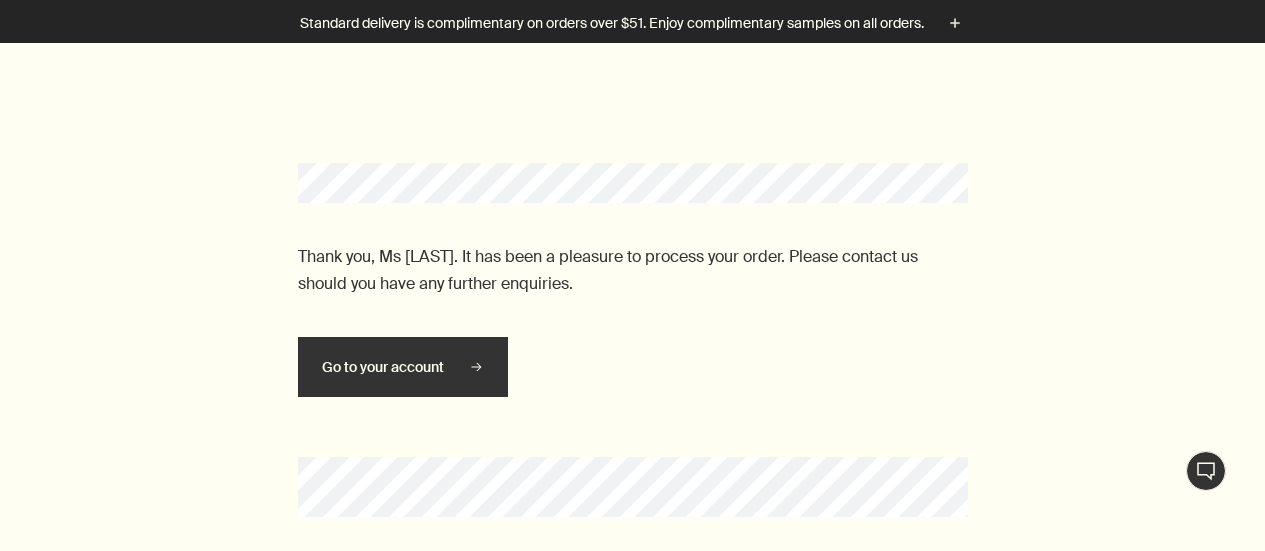 scroll, scrollTop: 0, scrollLeft: 0, axis: both 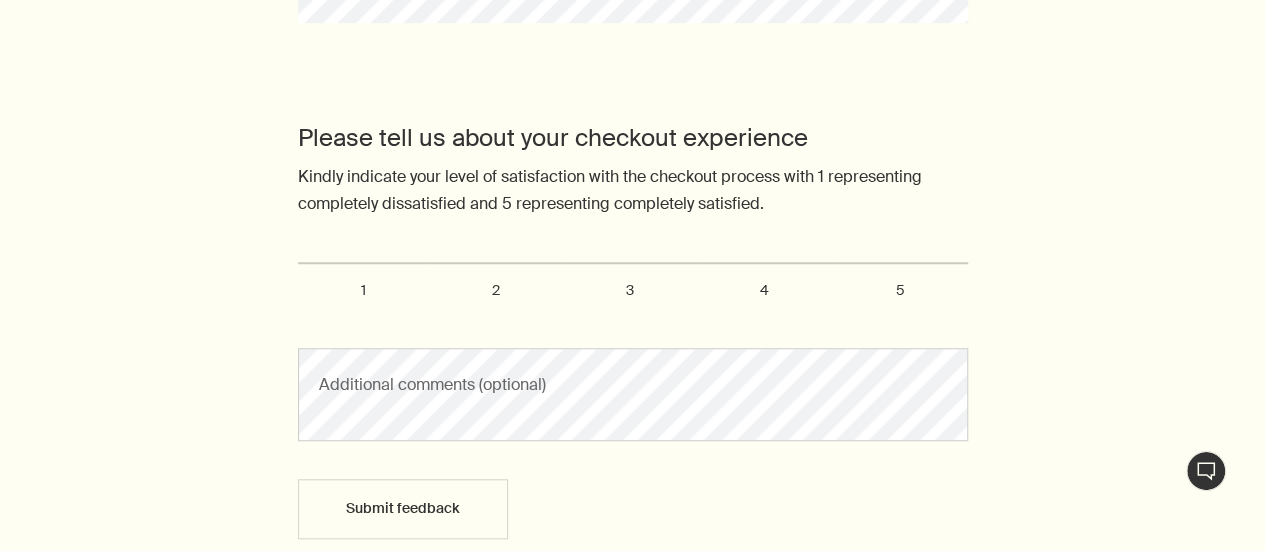 click on "5" at bounding box center [899, 290] 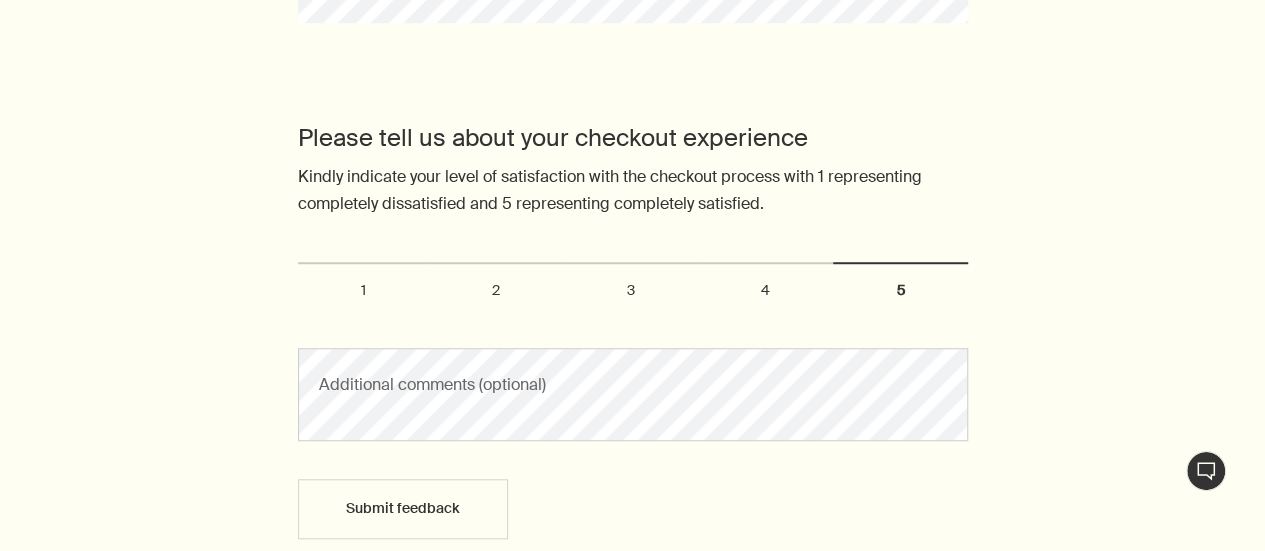 click on "5" at bounding box center [309, 271] 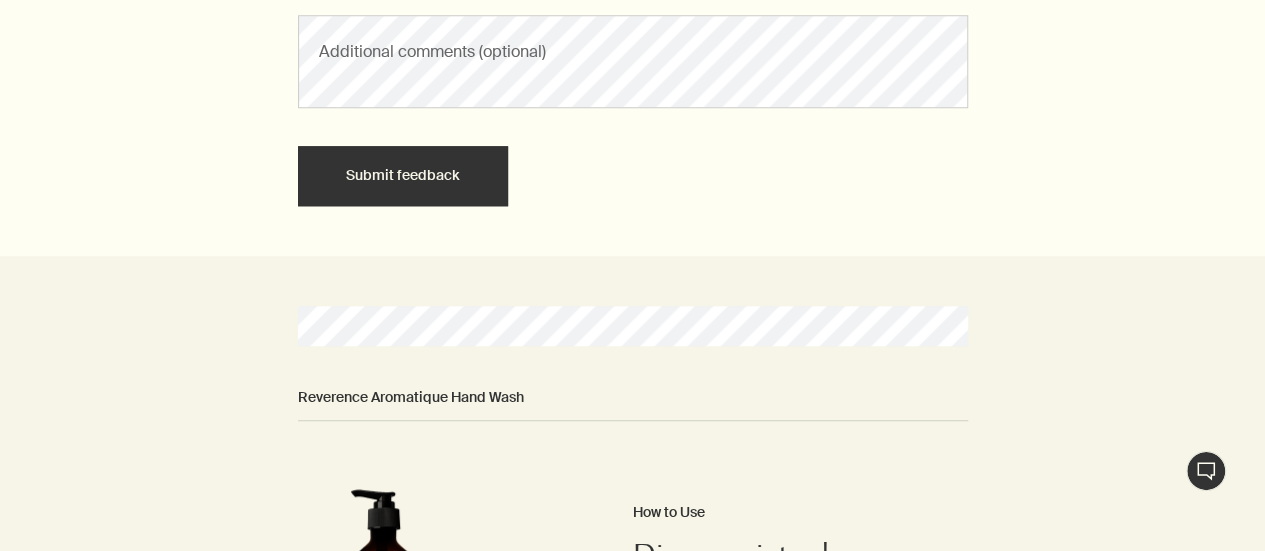 scroll, scrollTop: 946, scrollLeft: 0, axis: vertical 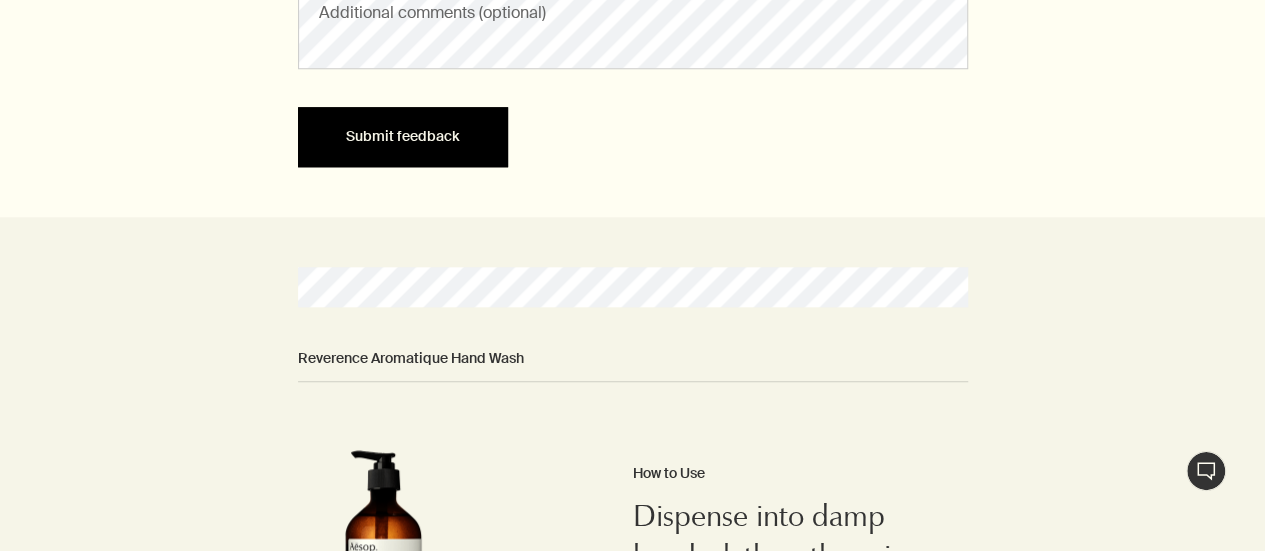 click on "Submit feedback" at bounding box center [403, 137] 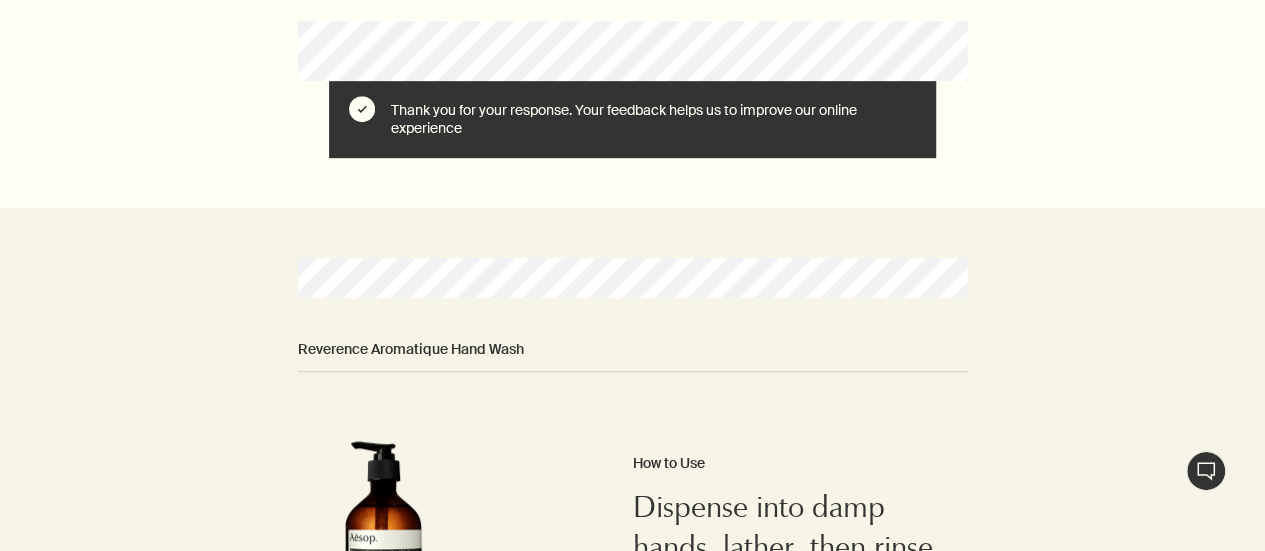 scroll, scrollTop: 0, scrollLeft: 0, axis: both 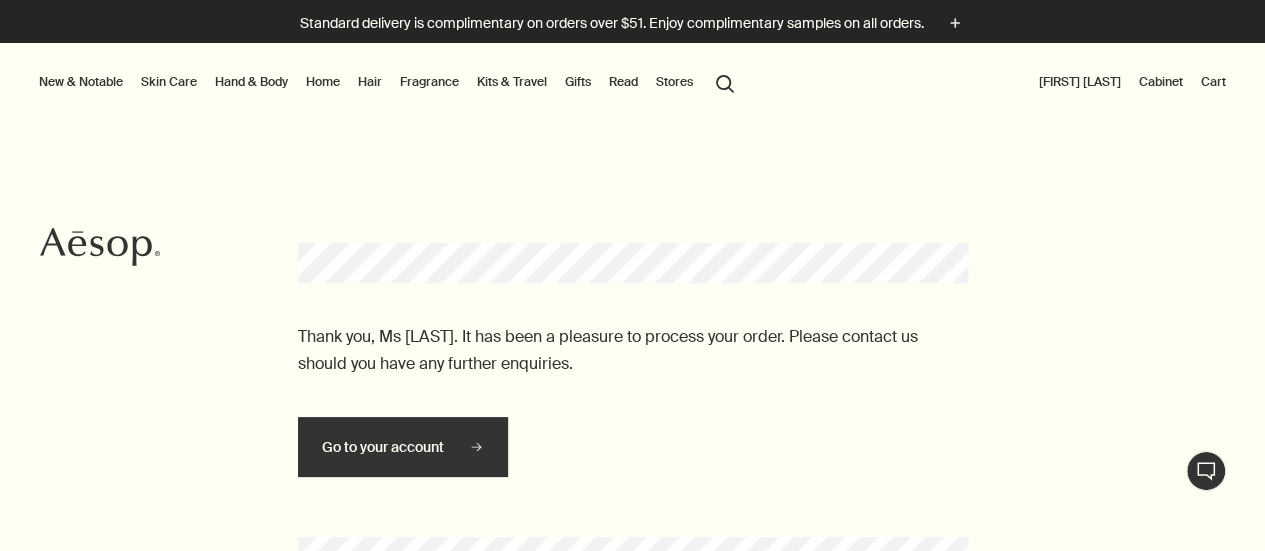 click on "Susan Kaplan" at bounding box center (1080, 82) 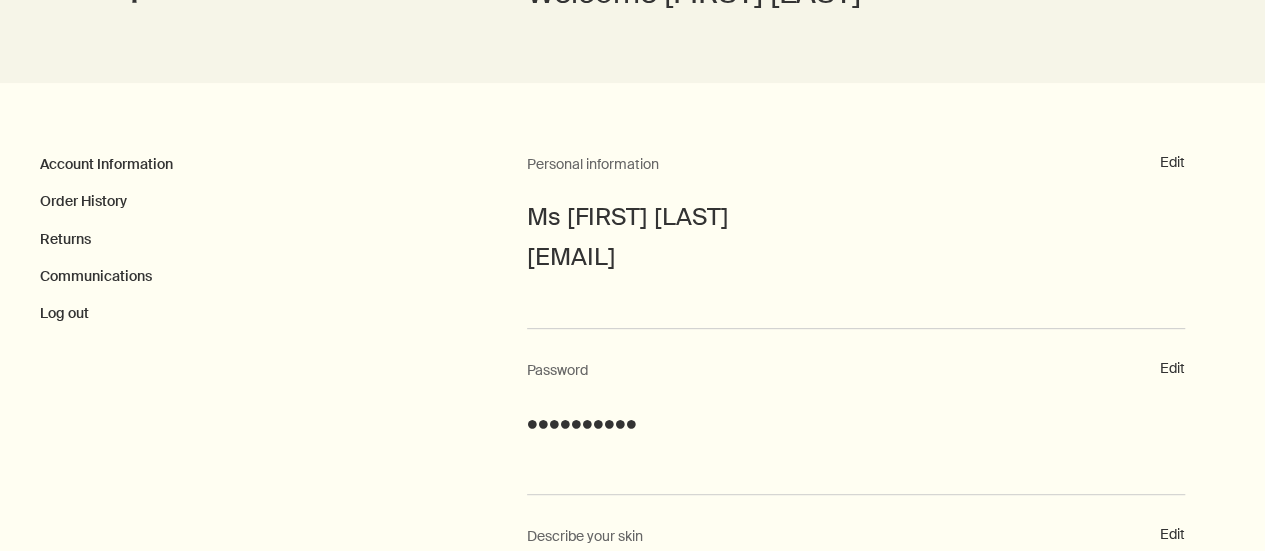 scroll, scrollTop: 263, scrollLeft: 0, axis: vertical 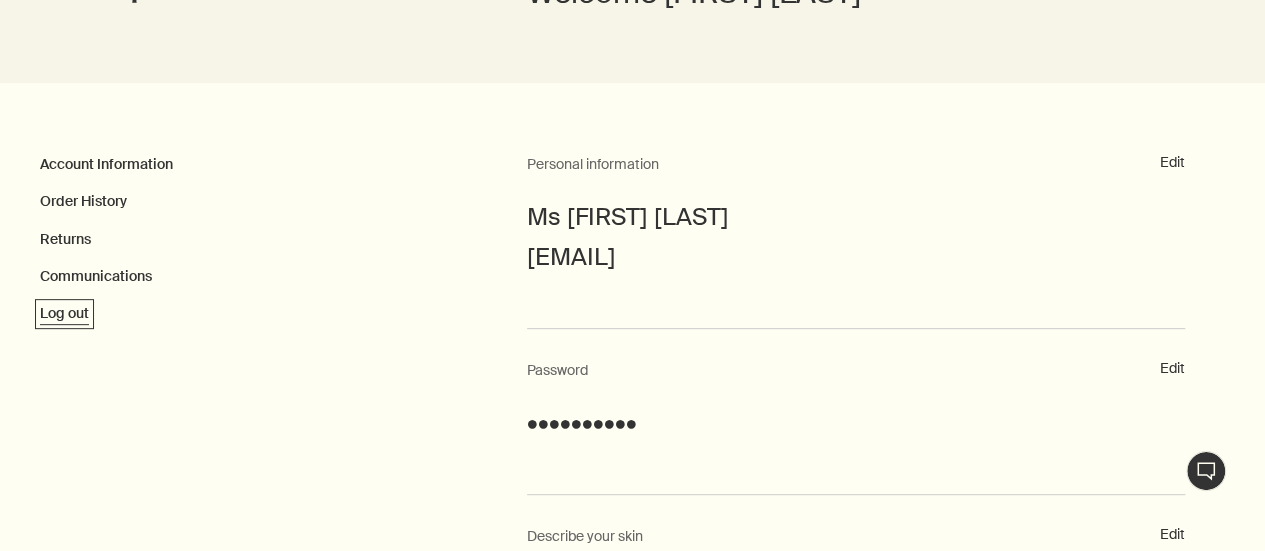 click on "Log out" at bounding box center (64, 314) 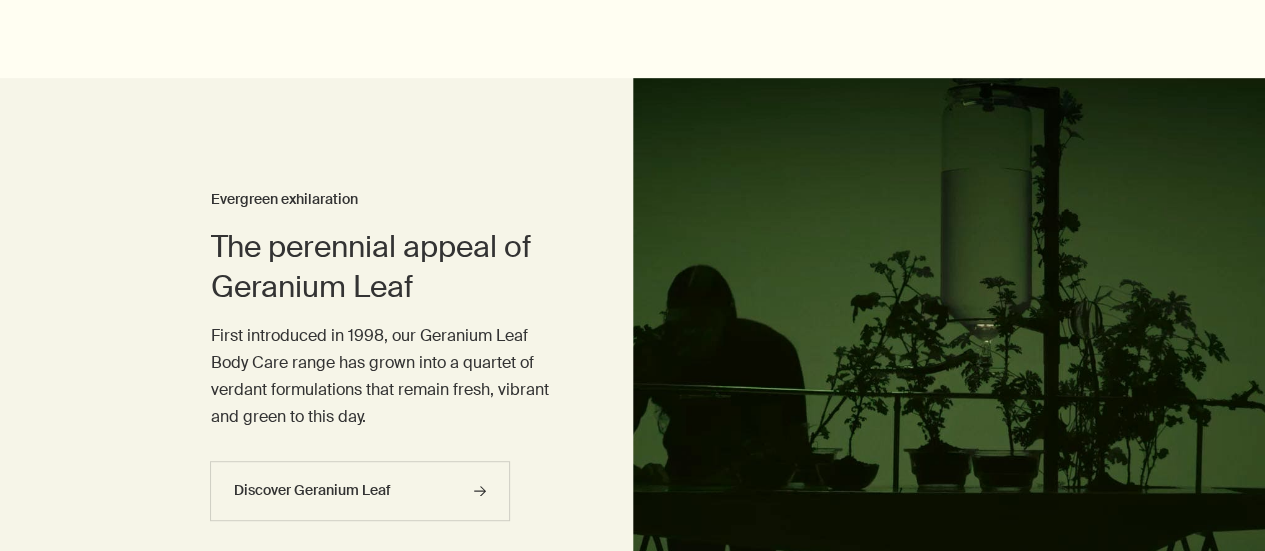 scroll, scrollTop: 0, scrollLeft: 0, axis: both 